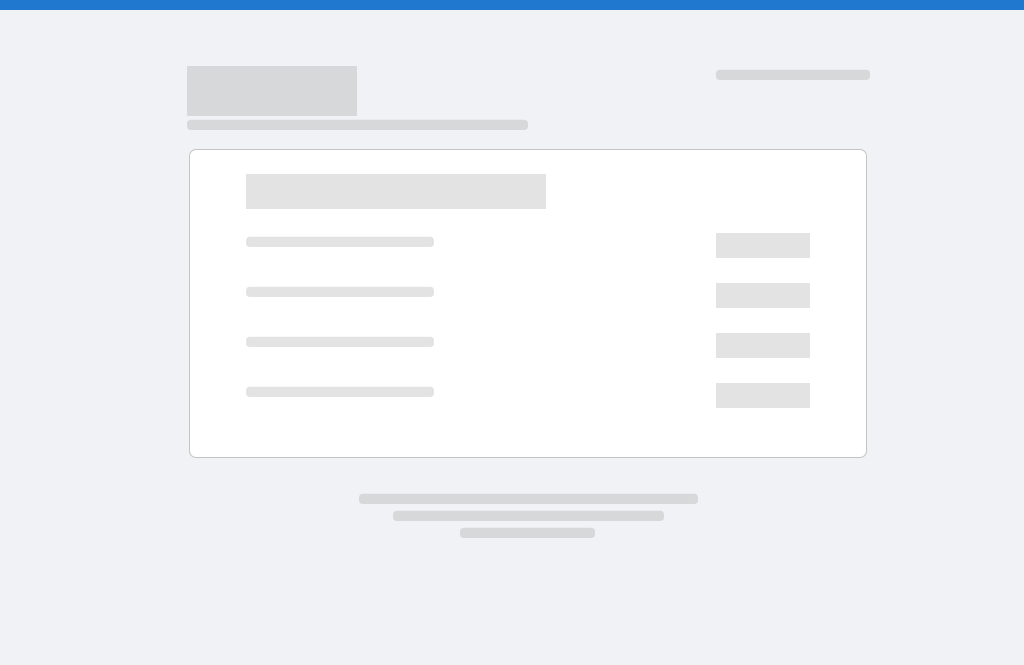 scroll, scrollTop: 0, scrollLeft: 0, axis: both 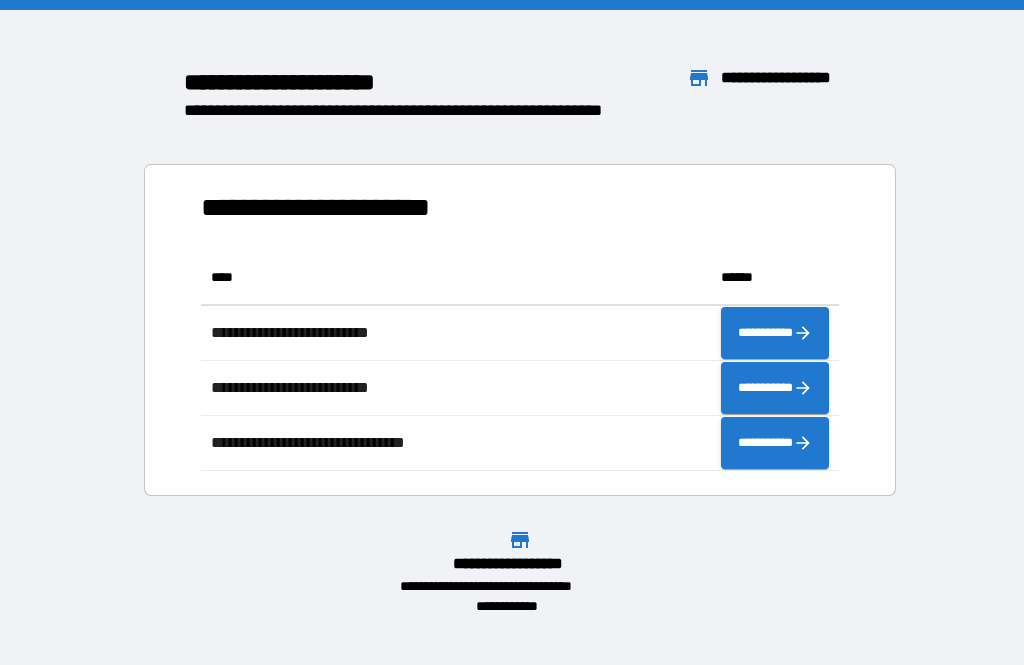 click on "**********" at bounding box center (512, 313) 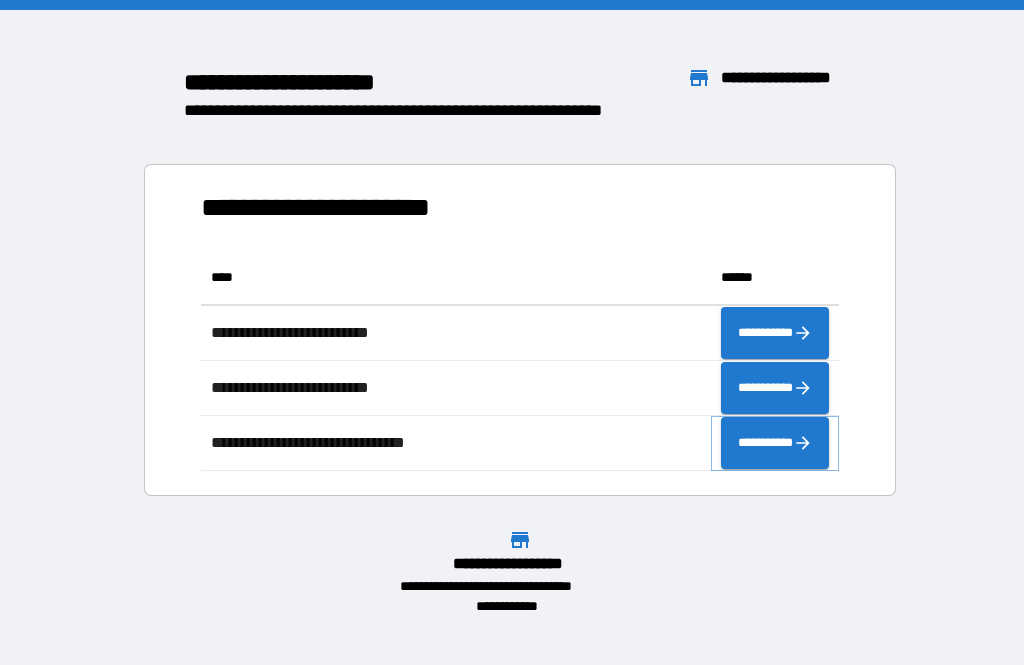 click on "**********" at bounding box center (775, 443) 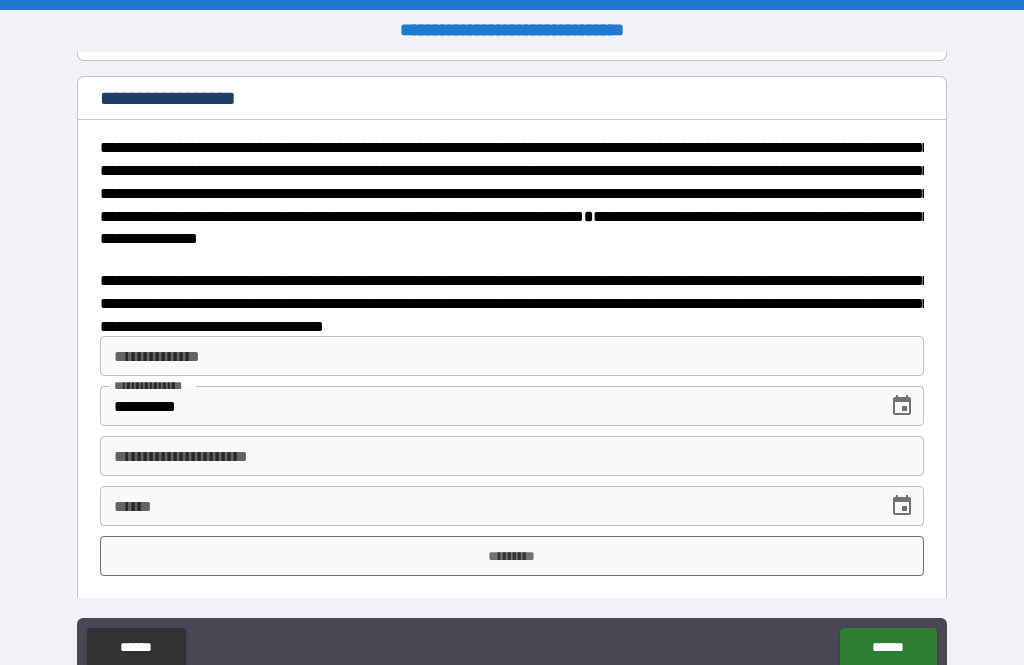 scroll, scrollTop: 3184, scrollLeft: 0, axis: vertical 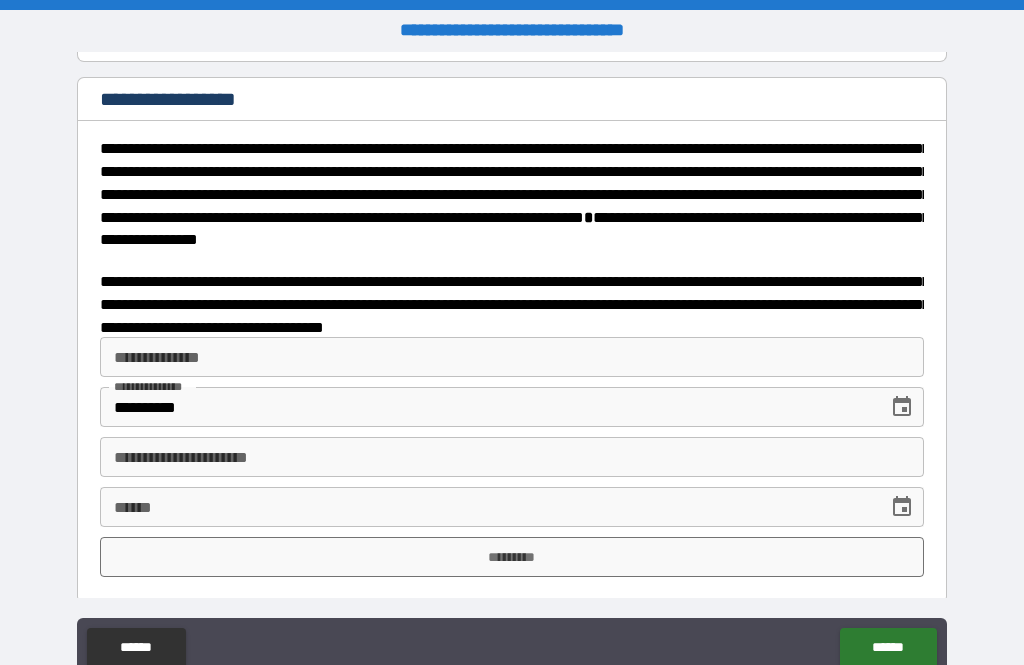 click on "*********" at bounding box center (512, 557) 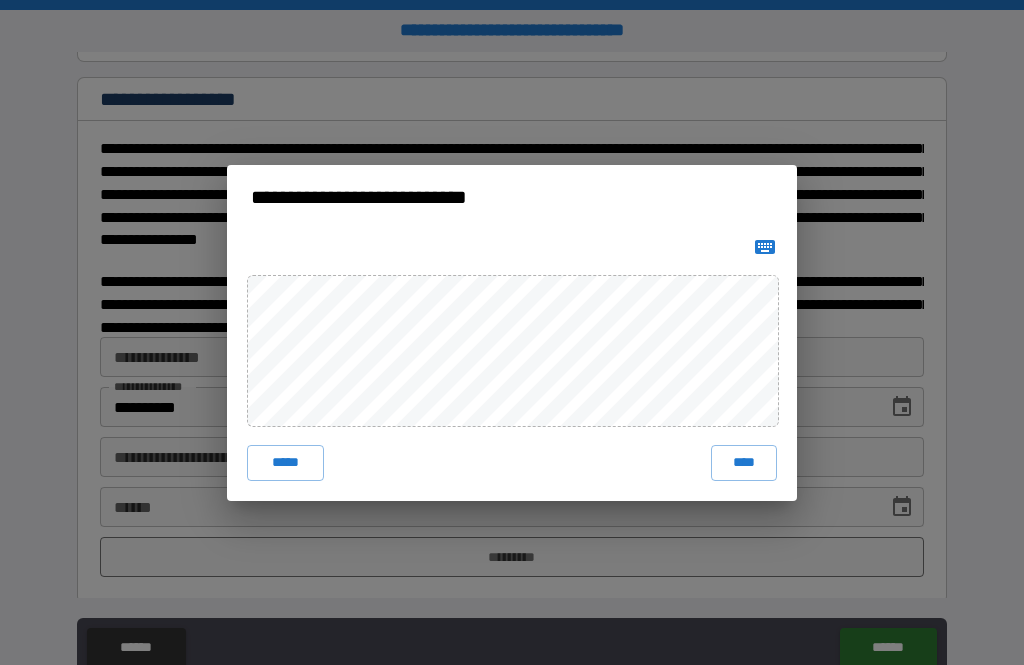 click on "****" at bounding box center (744, 463) 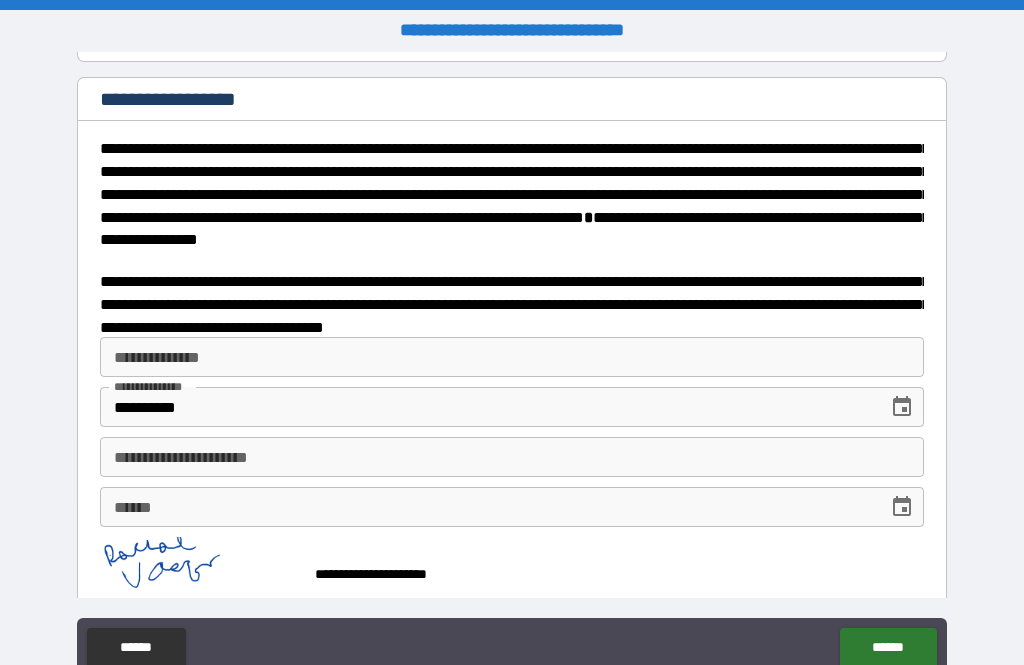 scroll, scrollTop: 3174, scrollLeft: 0, axis: vertical 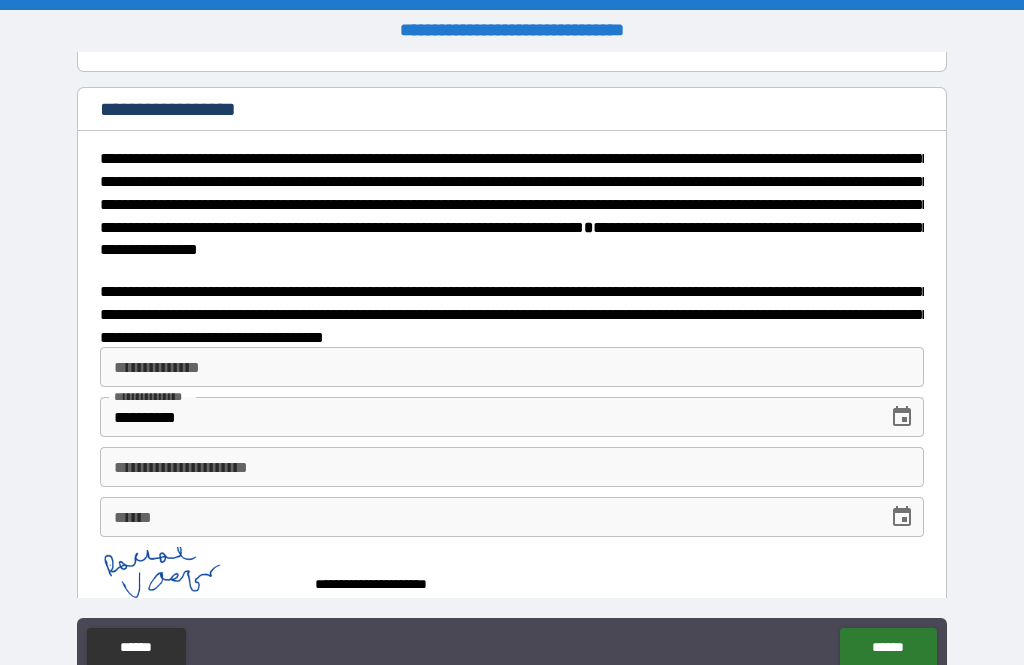 click on "******" at bounding box center [888, 648] 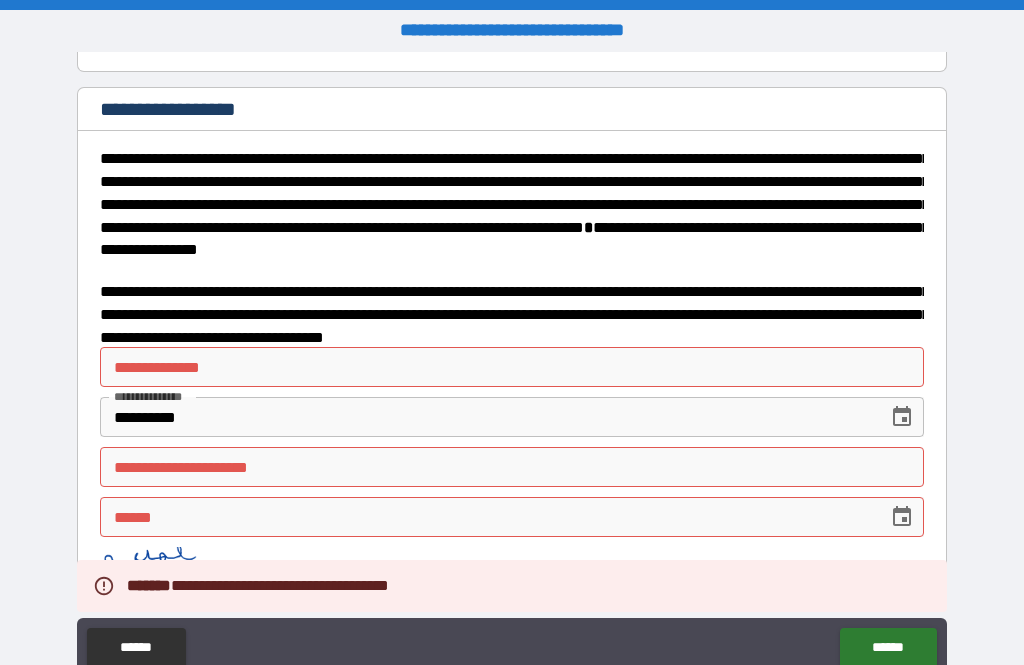 click on "**********" at bounding box center [512, 367] 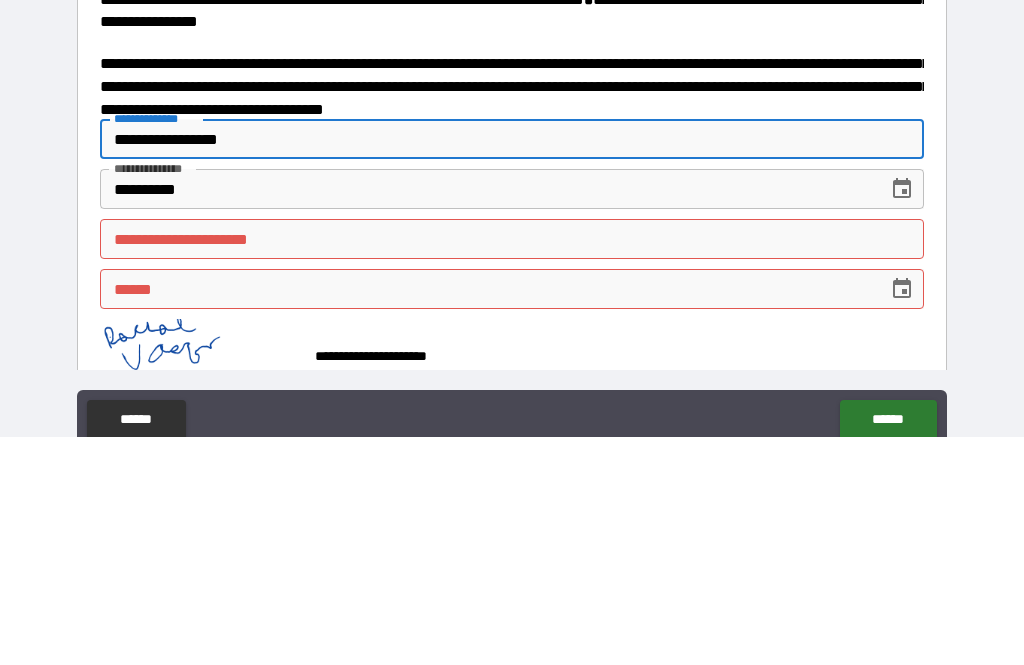 type on "**********" 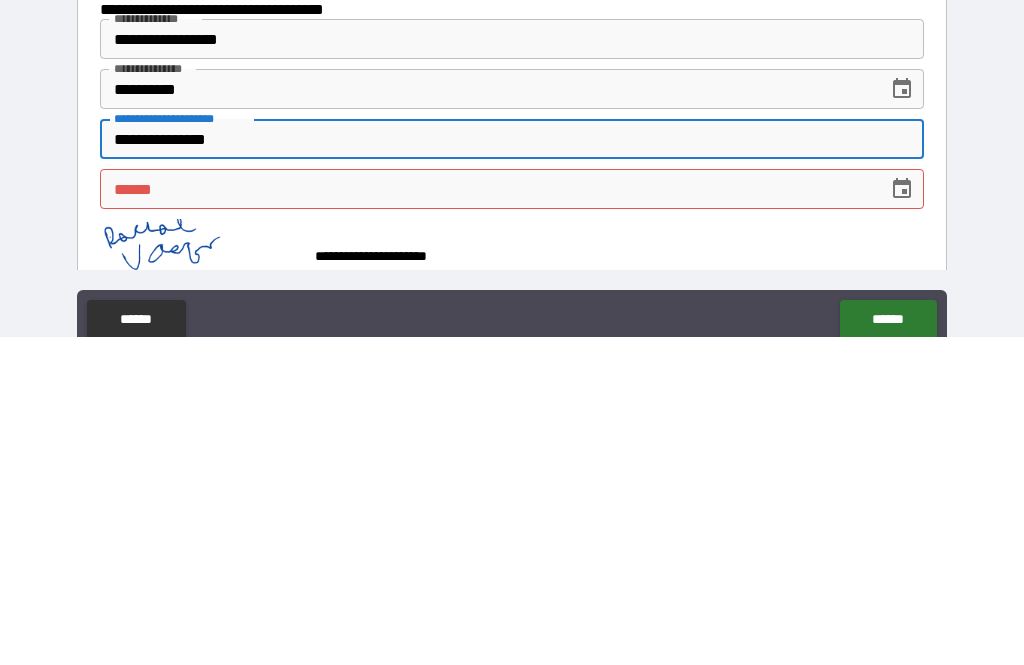 type on "**********" 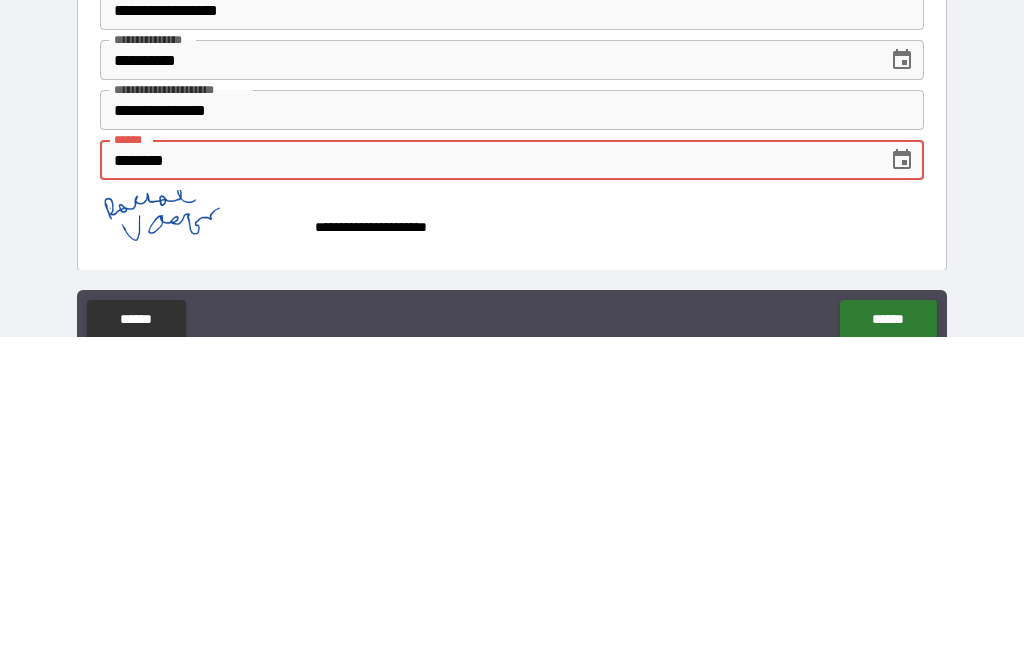 scroll, scrollTop: 3201, scrollLeft: 0, axis: vertical 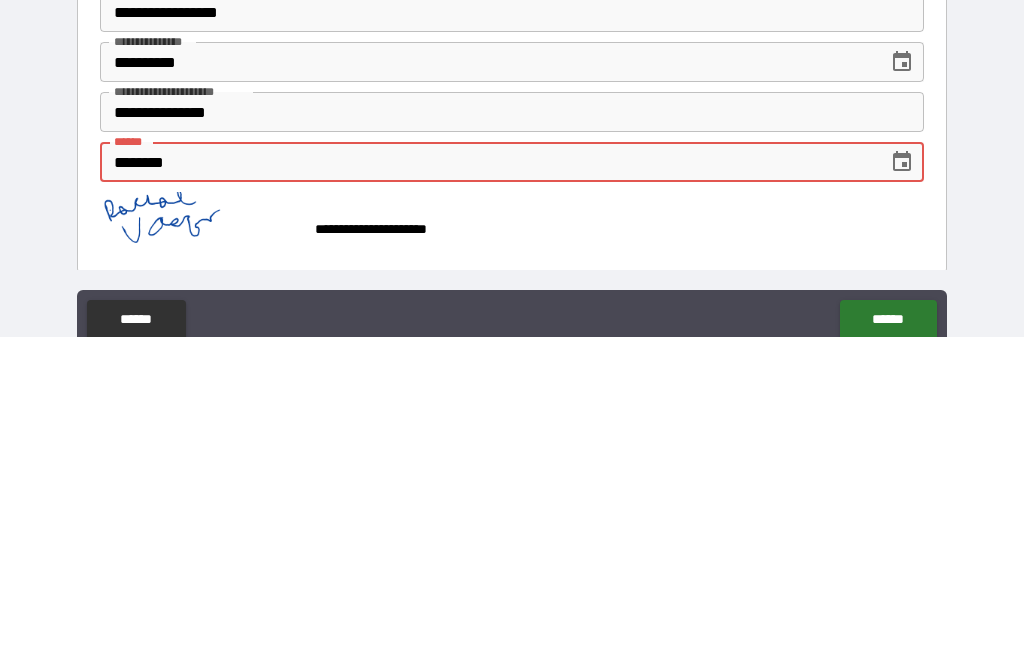 click on "**********" at bounding box center (512, 548) 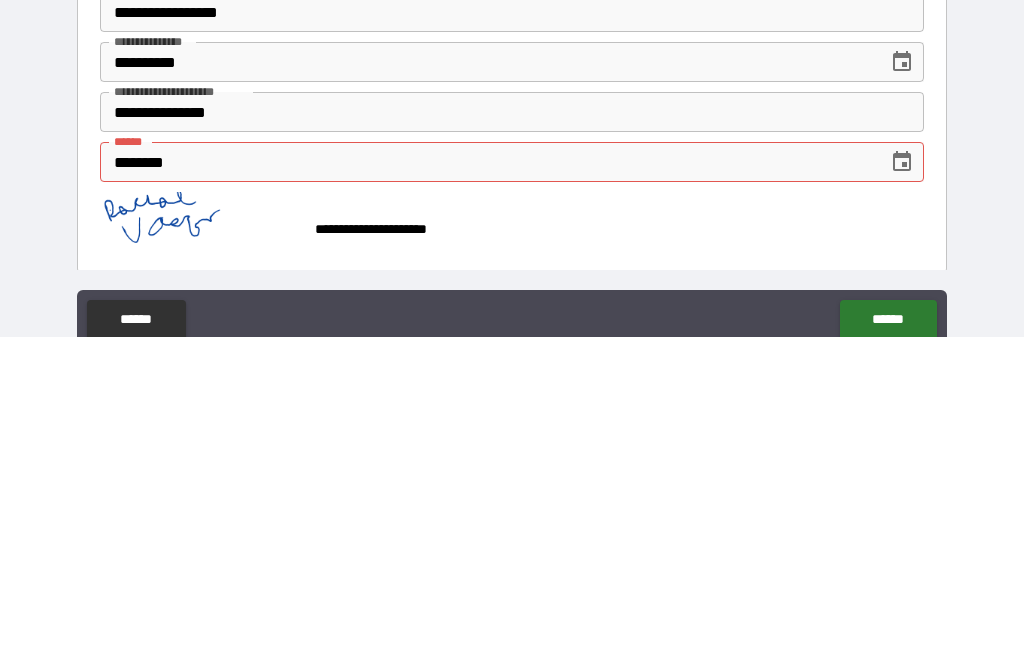 scroll, scrollTop: 64, scrollLeft: 0, axis: vertical 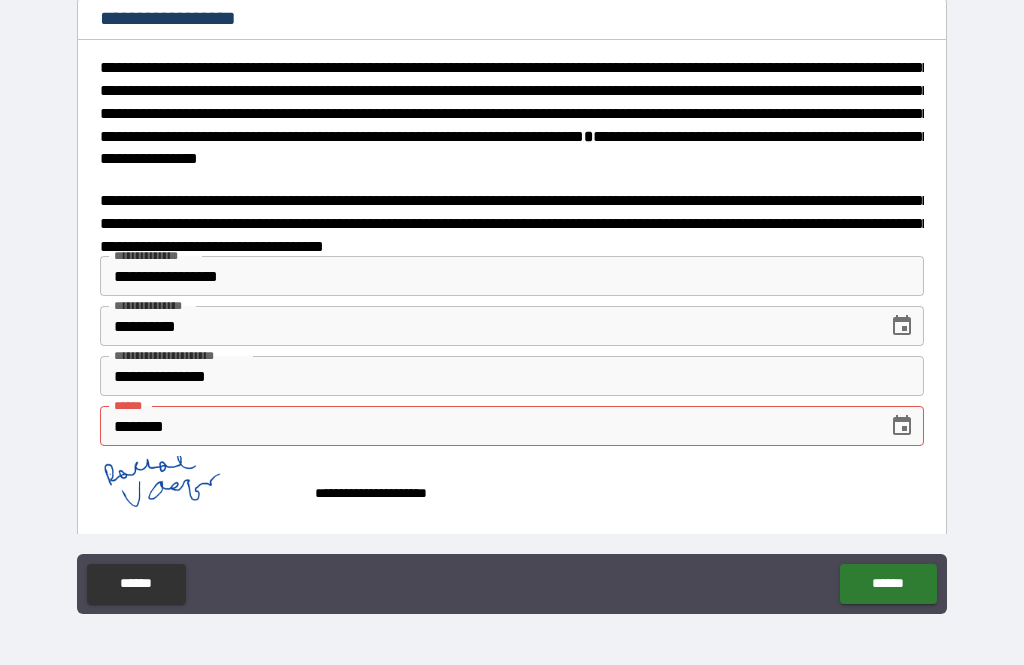 click on "******" at bounding box center [888, 584] 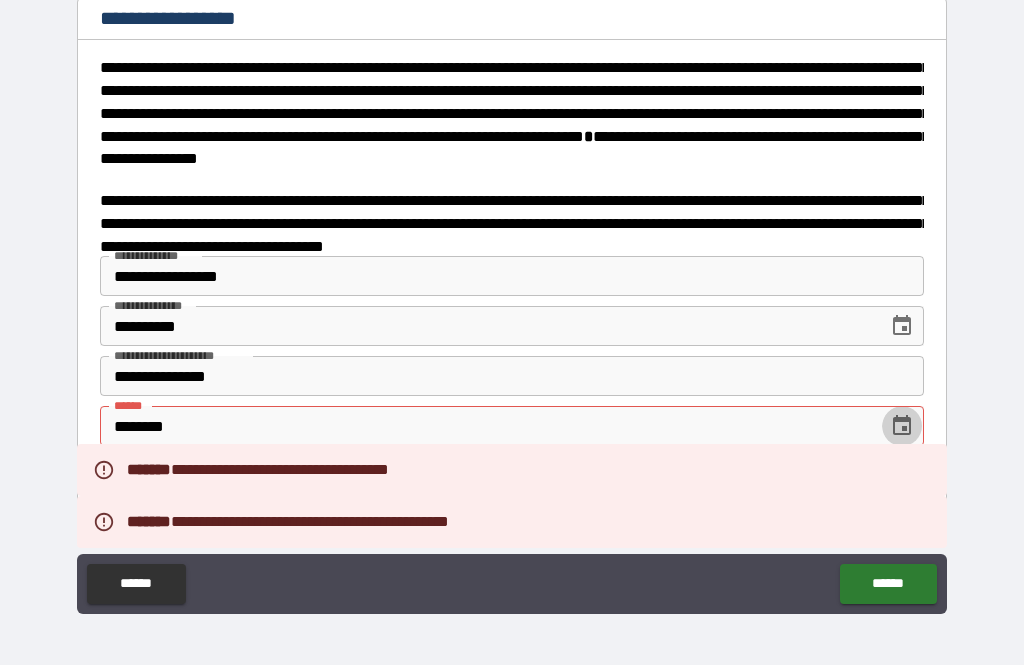 click 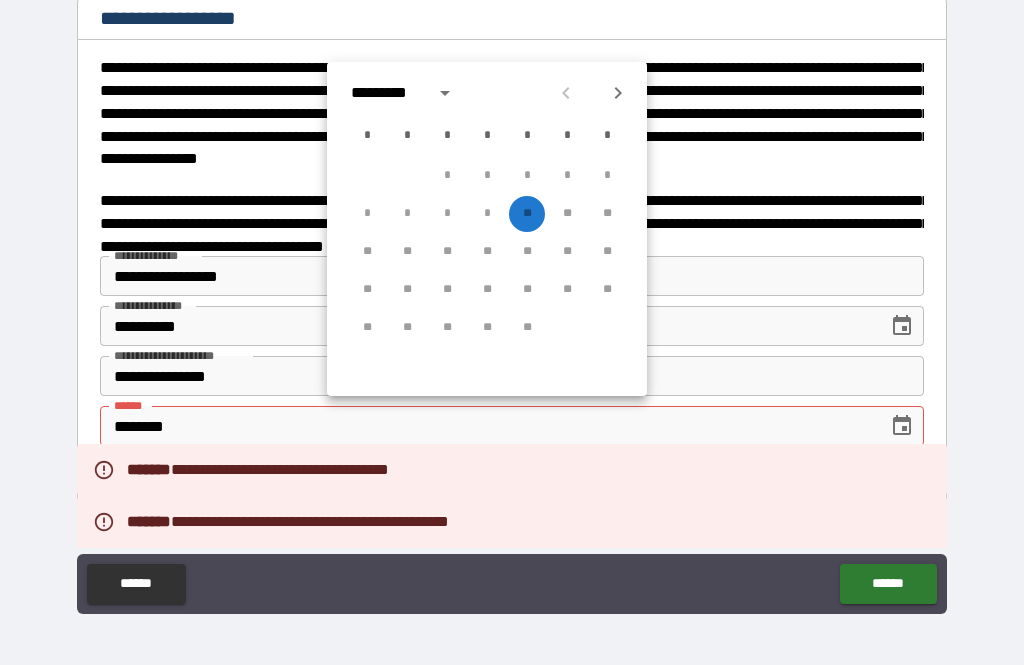 click on "* * * * ** ** **" at bounding box center (487, 214) 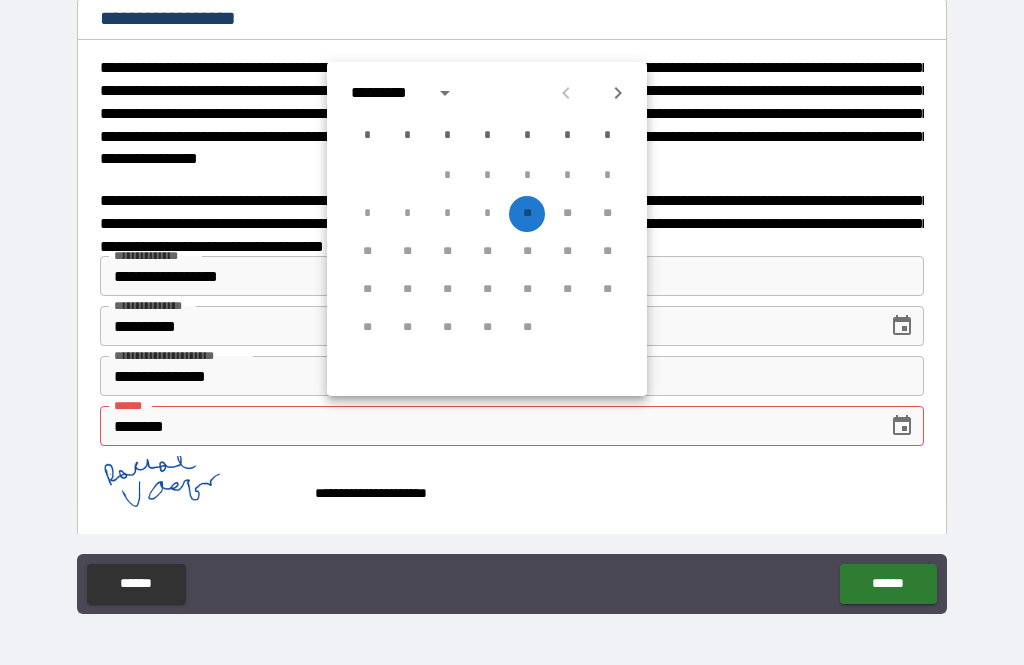 click on "* * * * *" at bounding box center (487, 176) 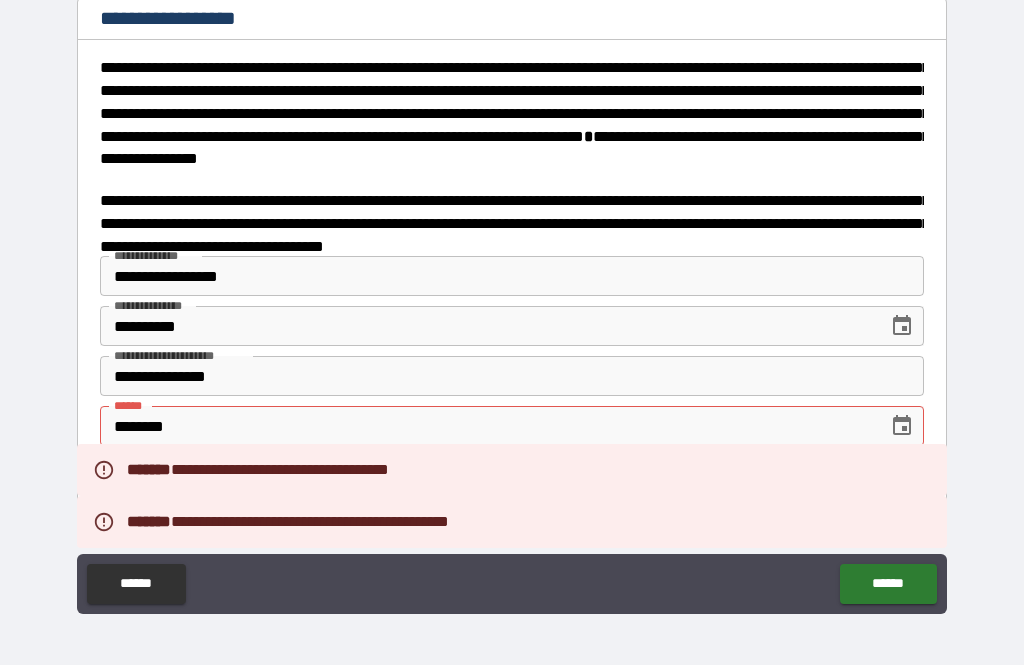 click on "********" at bounding box center [487, 426] 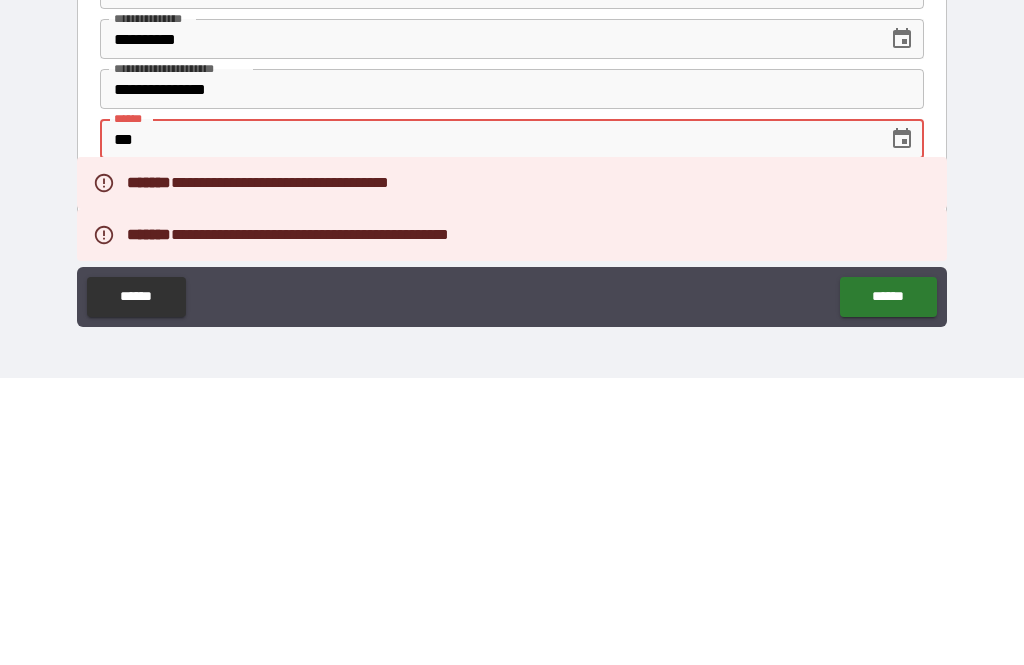 type on "*" 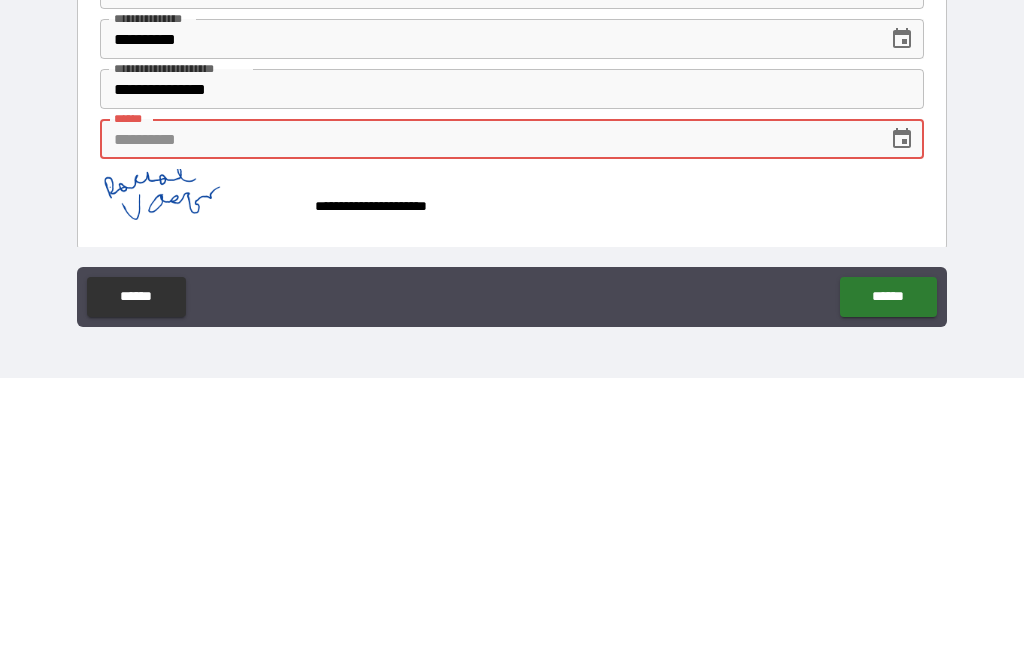 click 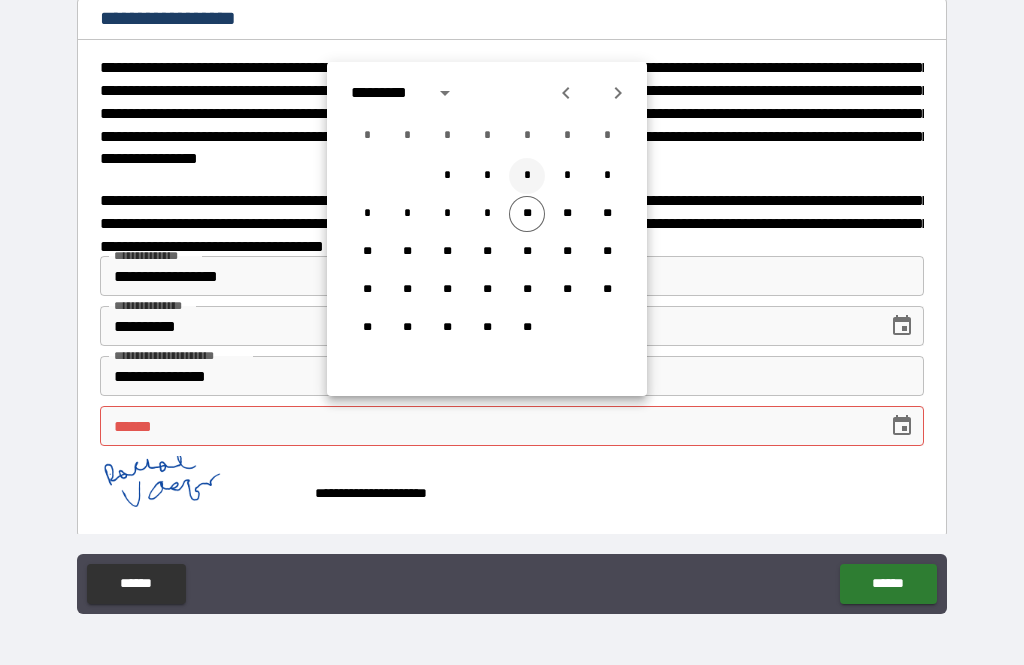 click on "*" at bounding box center [527, 176] 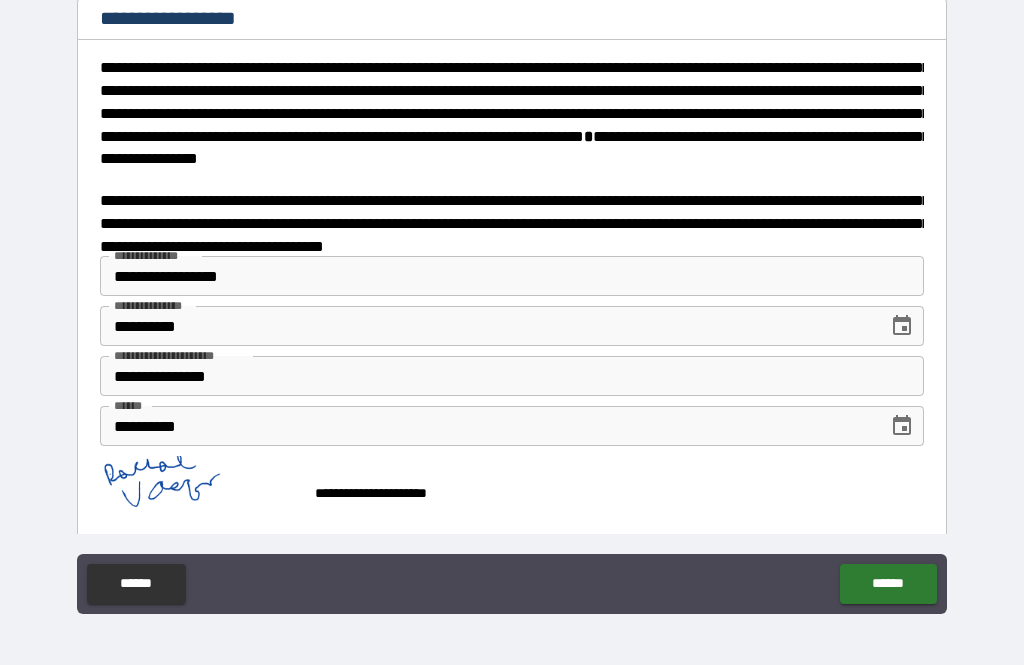click 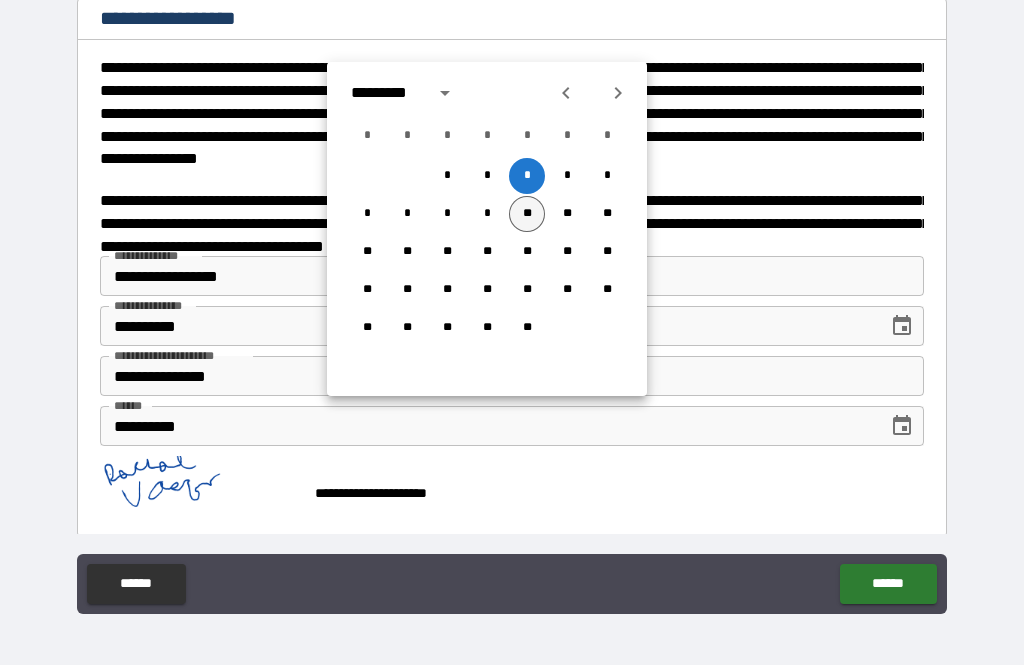 click on "**" at bounding box center [527, 214] 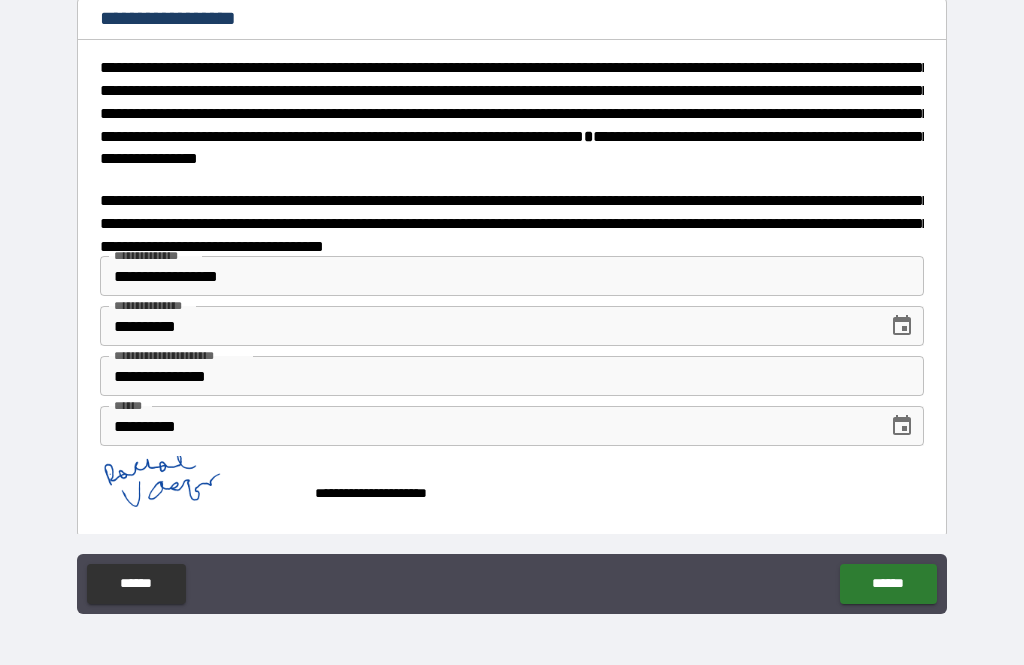 type on "**********" 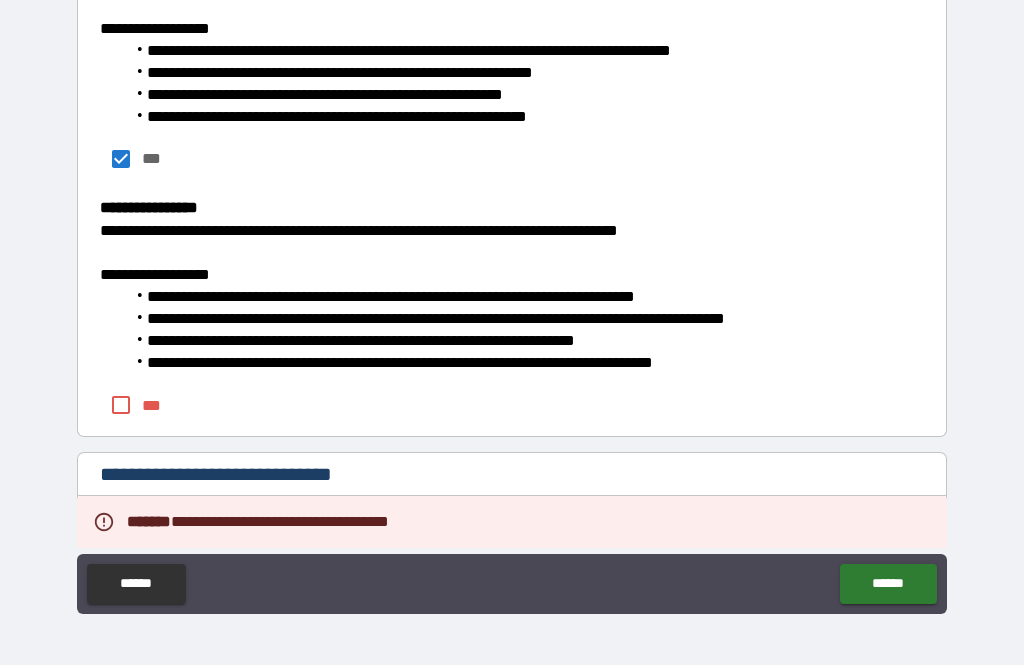 scroll, scrollTop: 2259, scrollLeft: 0, axis: vertical 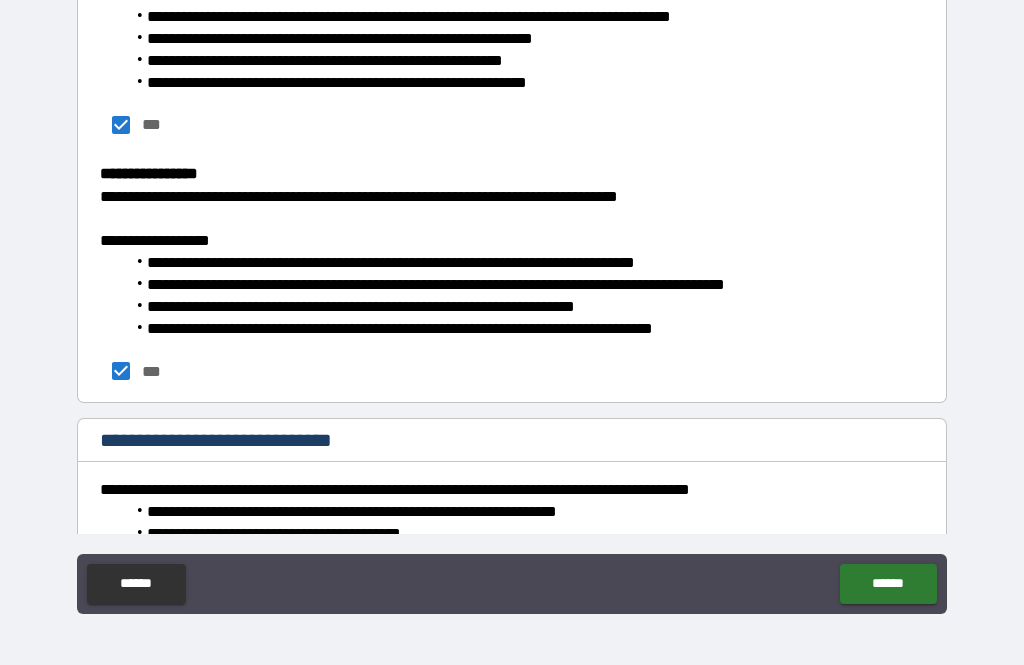 click on "******" at bounding box center [888, 584] 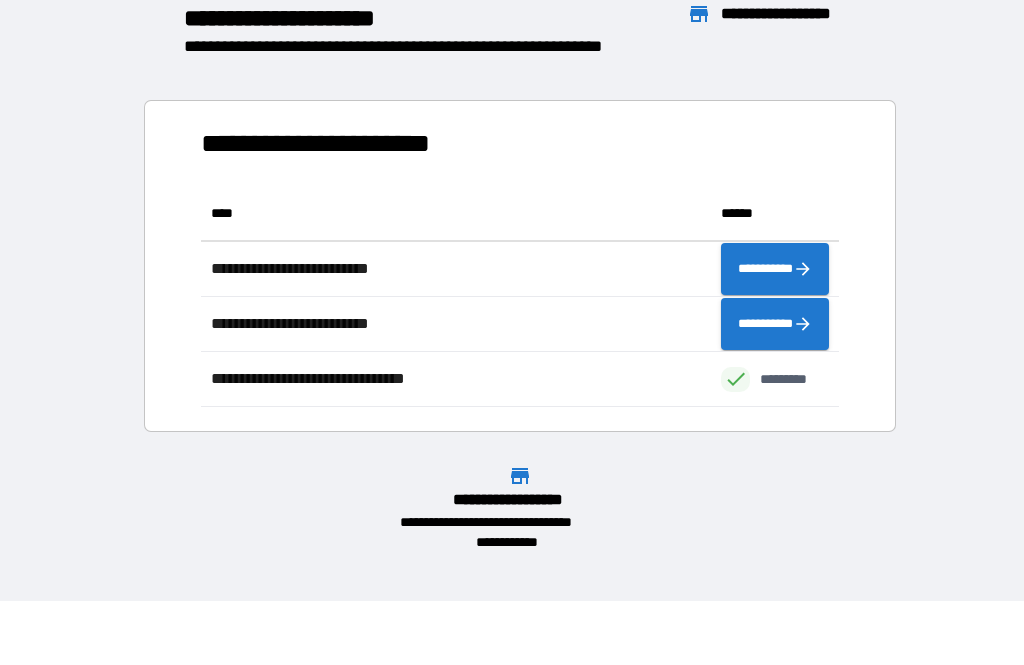 scroll, scrollTop: 1, scrollLeft: 1, axis: both 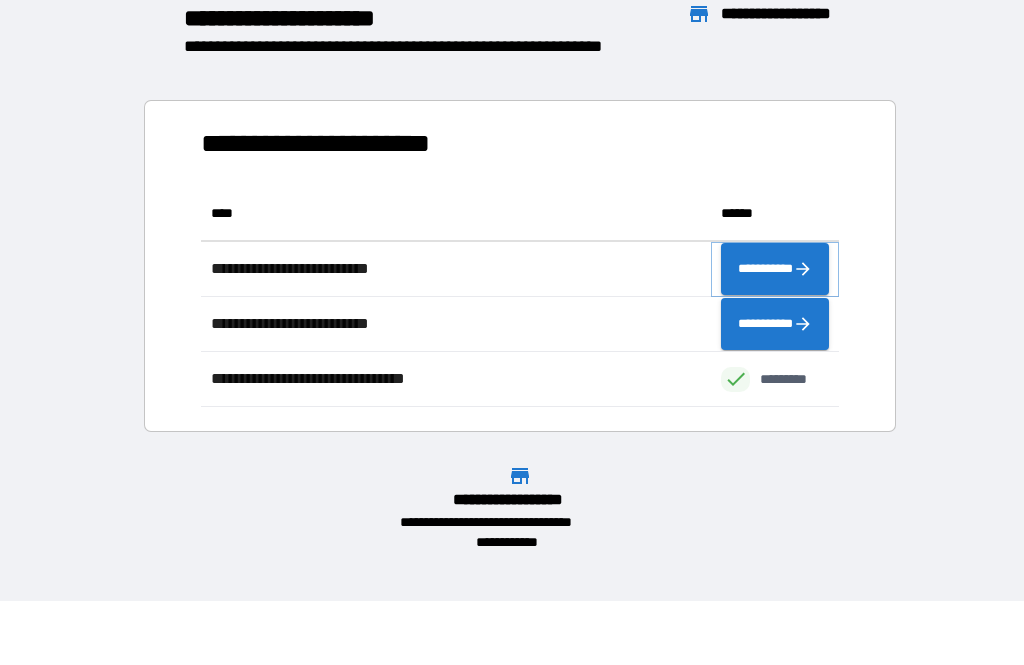 click on "**********" at bounding box center [775, 269] 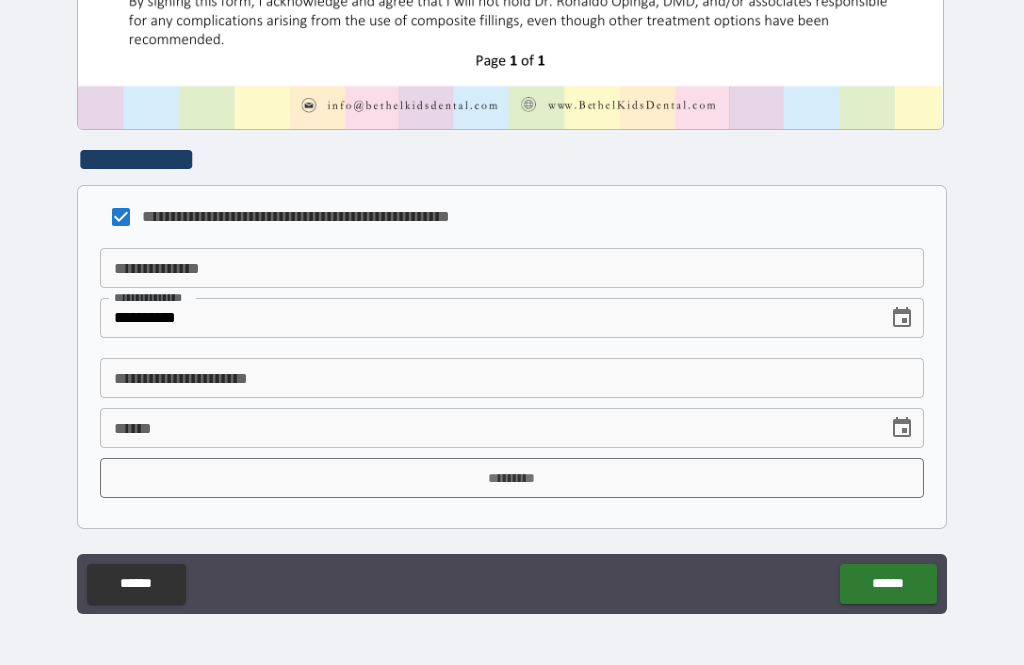 scroll, scrollTop: 1010, scrollLeft: 0, axis: vertical 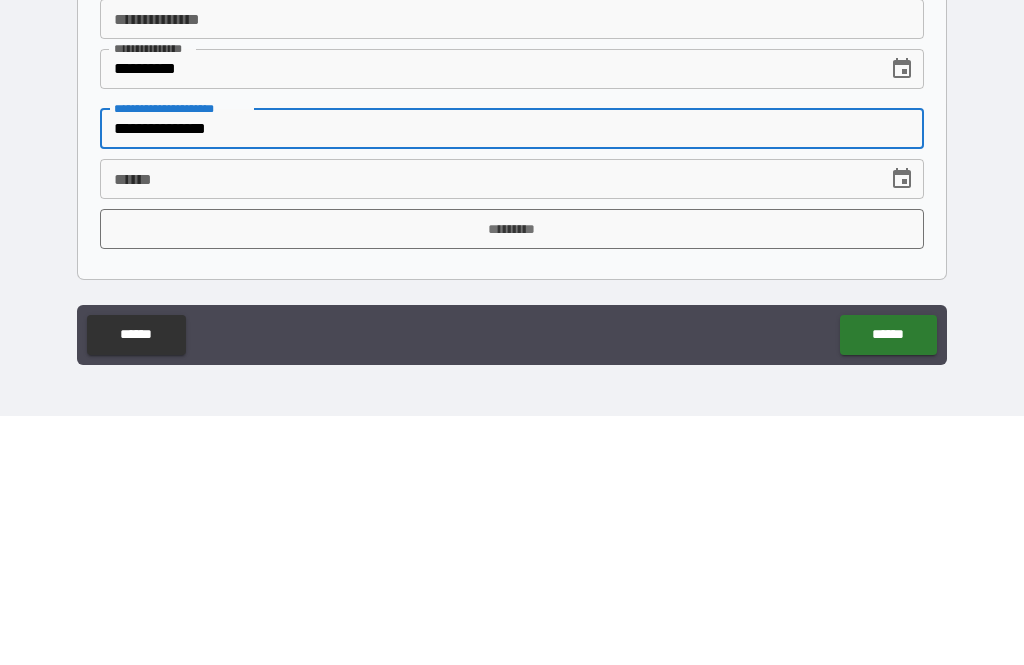 type on "**********" 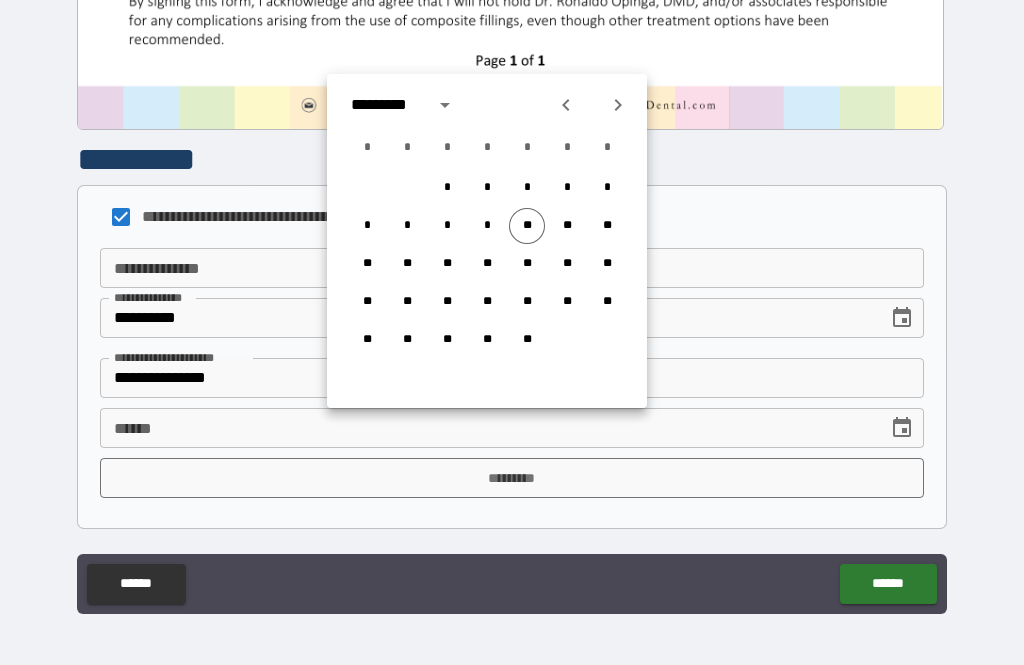 click on "**" at bounding box center (527, 226) 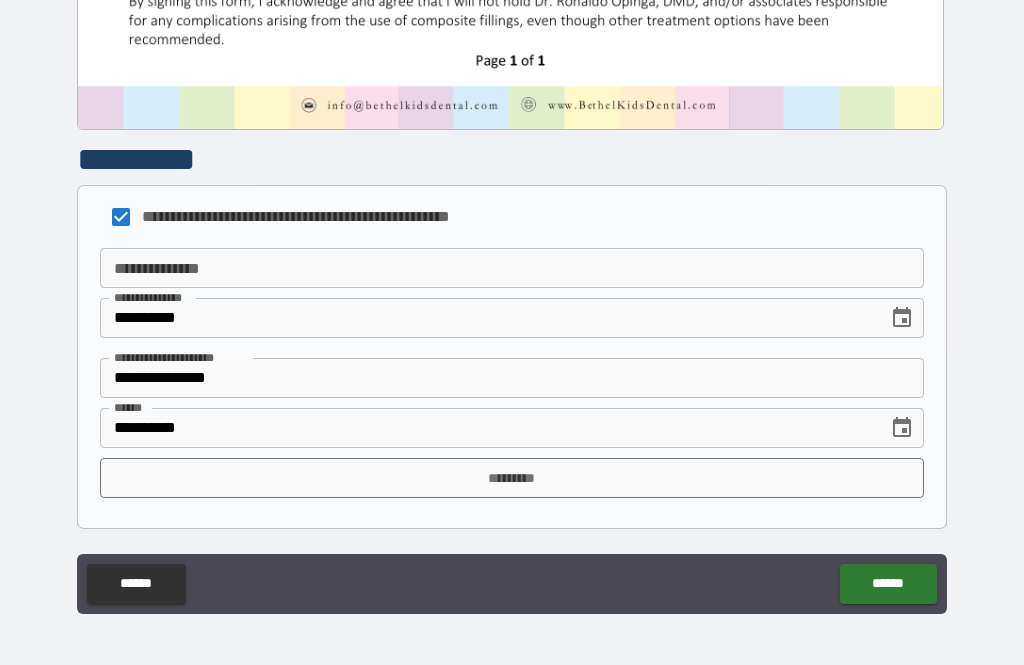 click on "*********" at bounding box center [512, 478] 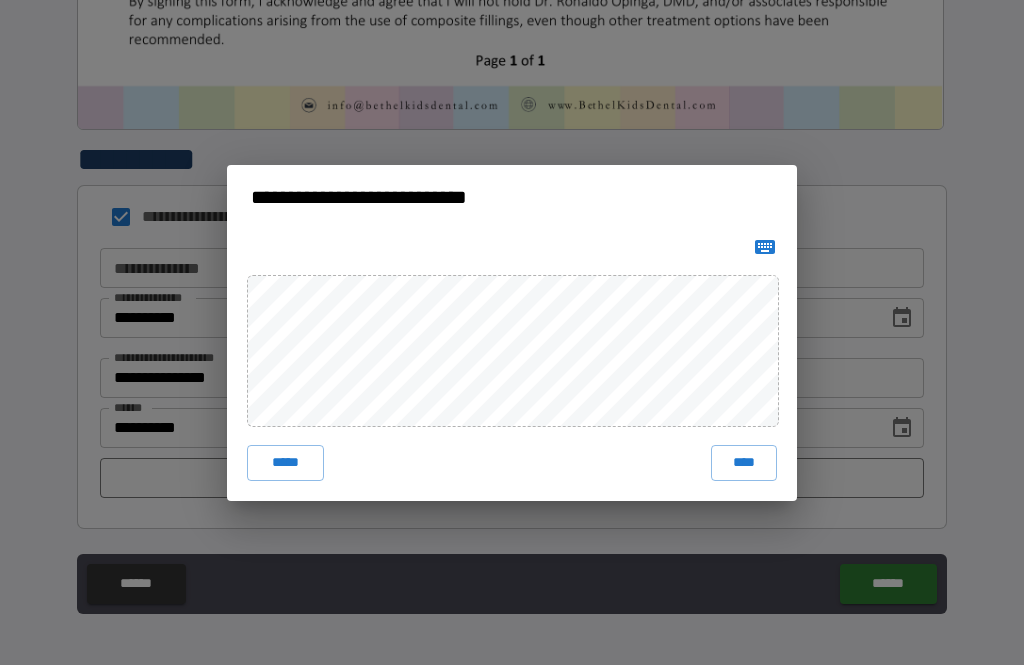 click on "****" at bounding box center (744, 463) 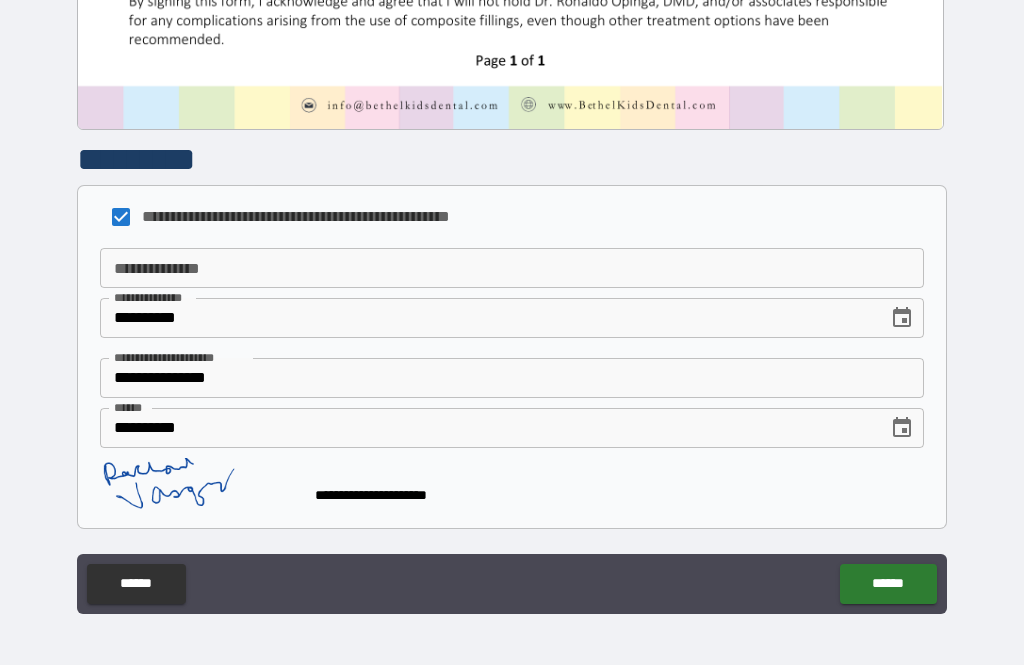 scroll, scrollTop: 1000, scrollLeft: 0, axis: vertical 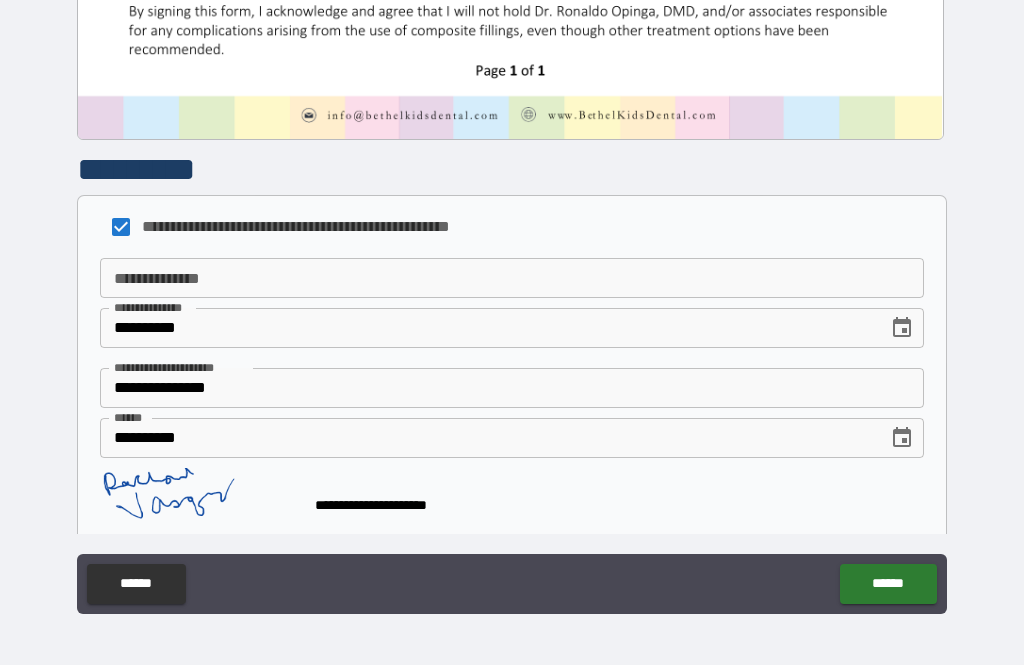 click on "******" at bounding box center [888, 584] 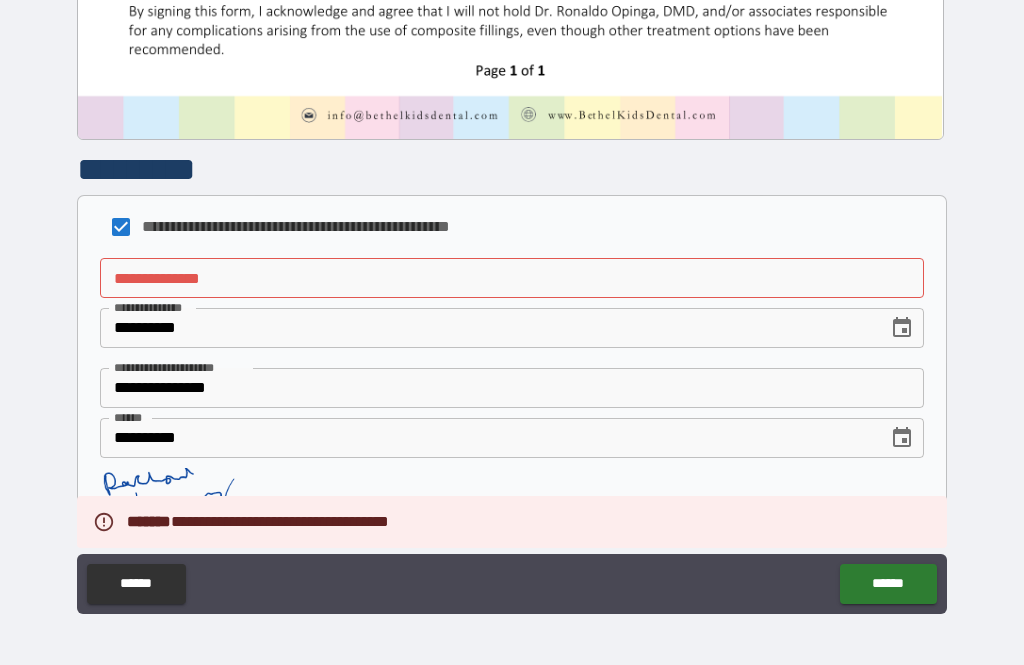 click on "**********" at bounding box center [512, 278] 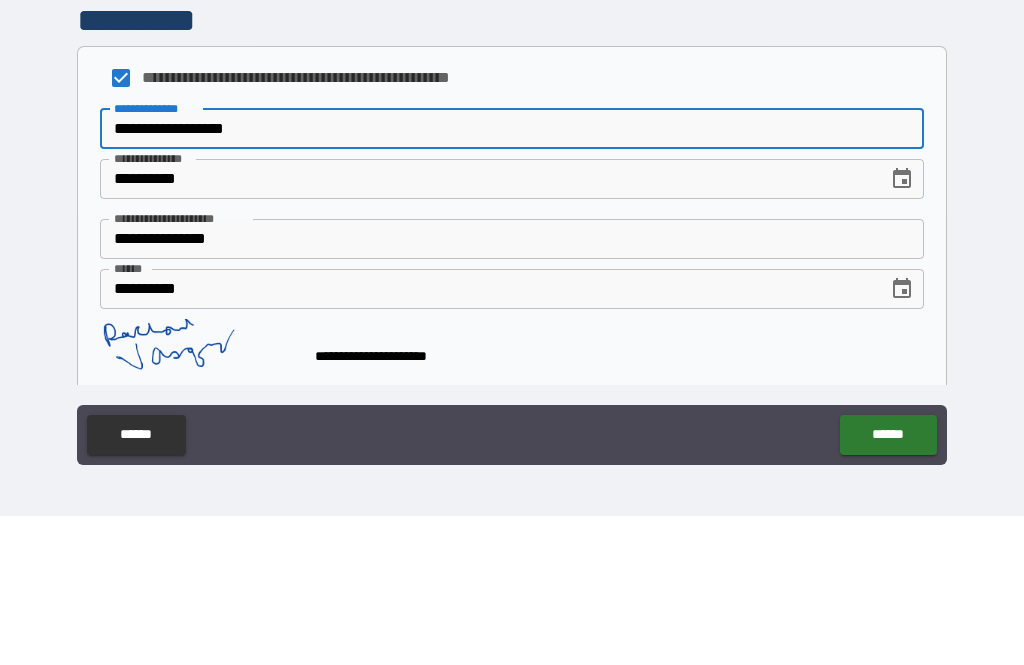 type on "**********" 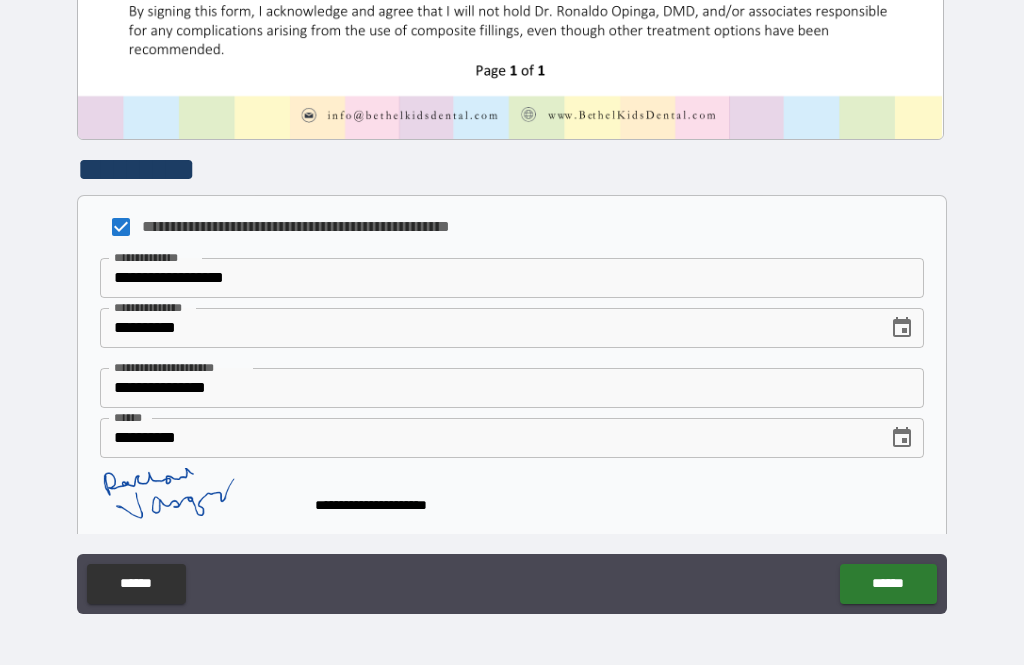 click on "******" at bounding box center (888, 584) 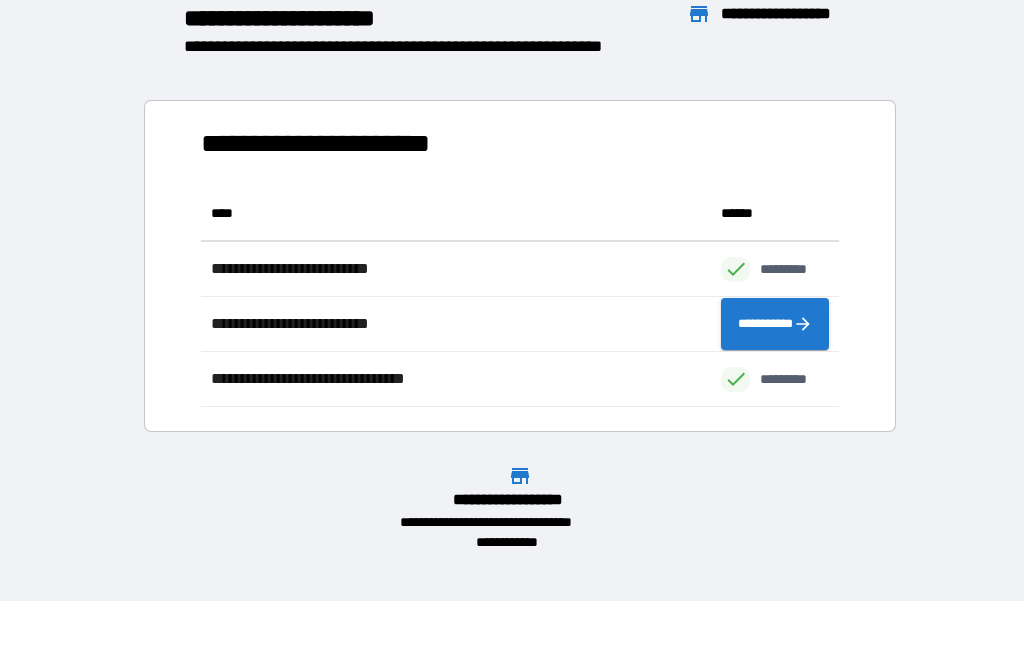 scroll, scrollTop: 1, scrollLeft: 1, axis: both 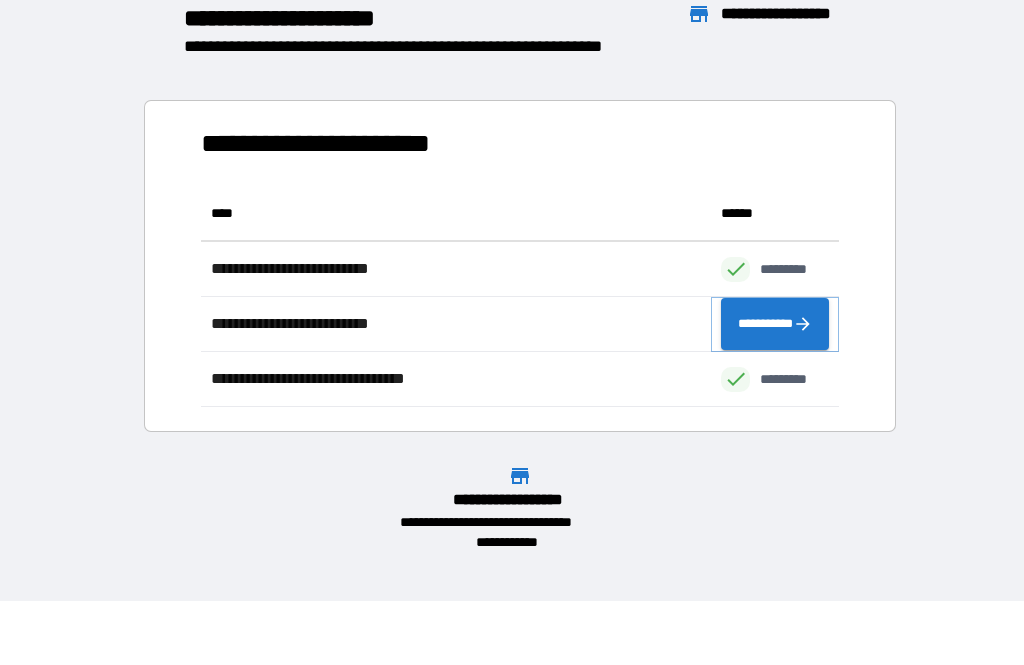 click on "**********" at bounding box center (775, 324) 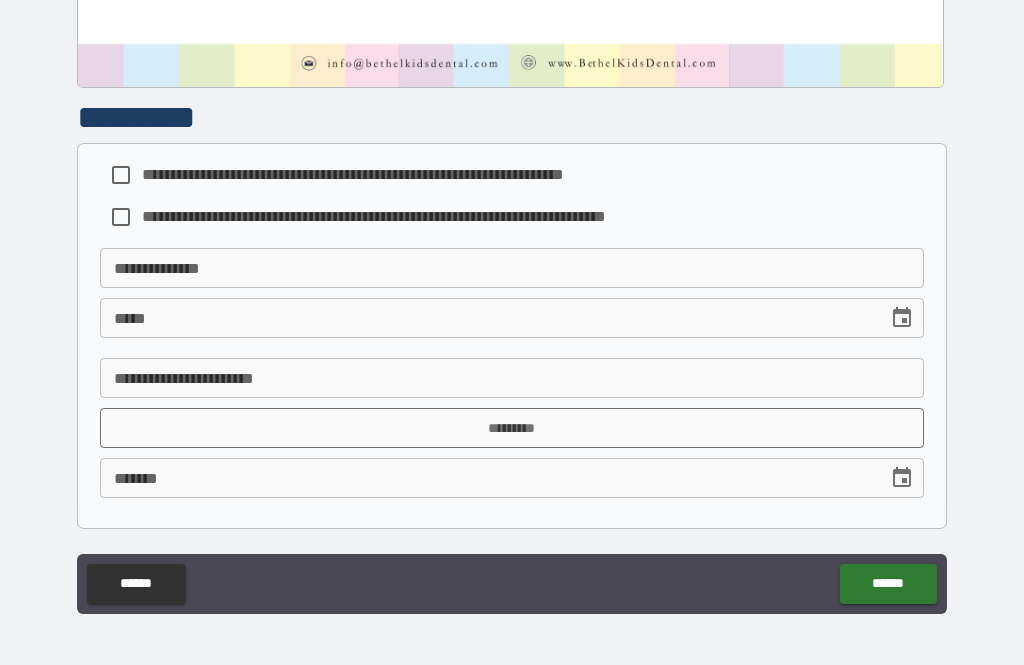 scroll, scrollTop: 1052, scrollLeft: 0, axis: vertical 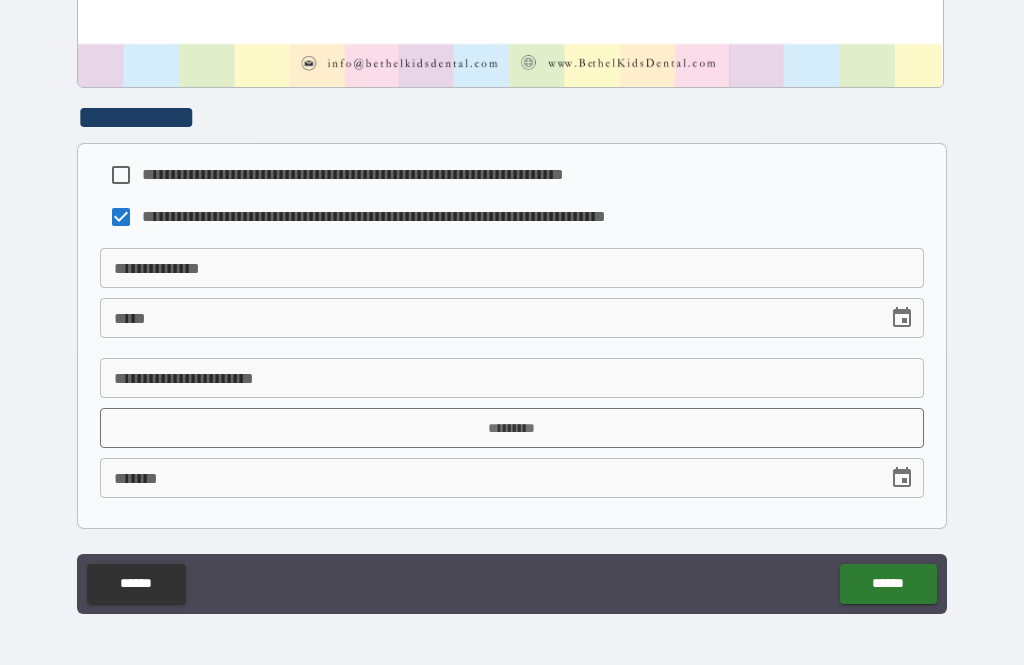 click on "******" at bounding box center (888, 584) 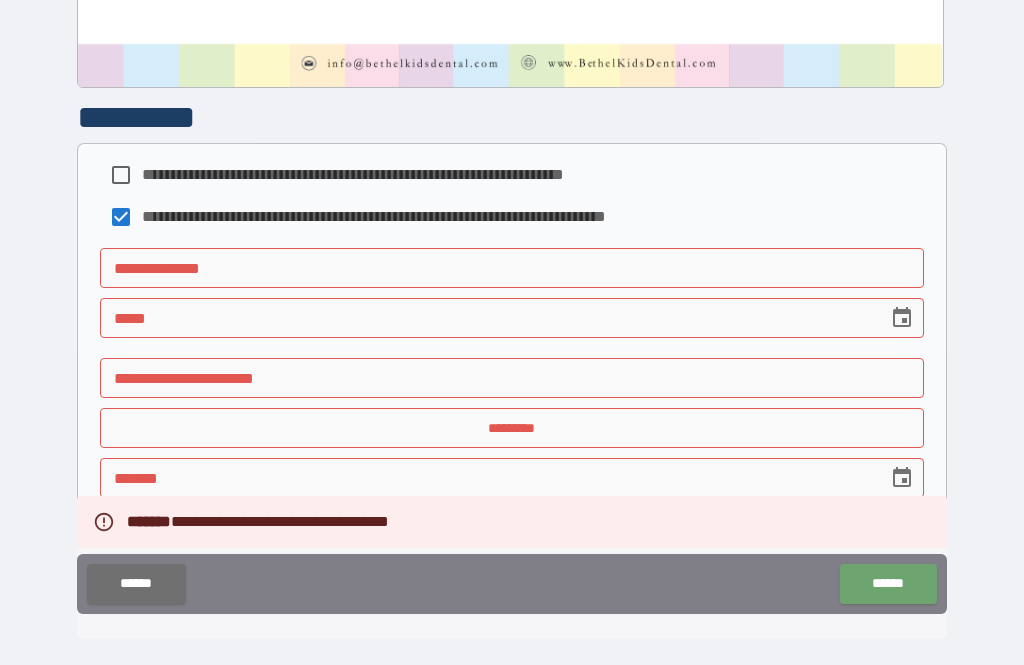 click on "******" at bounding box center (888, 584) 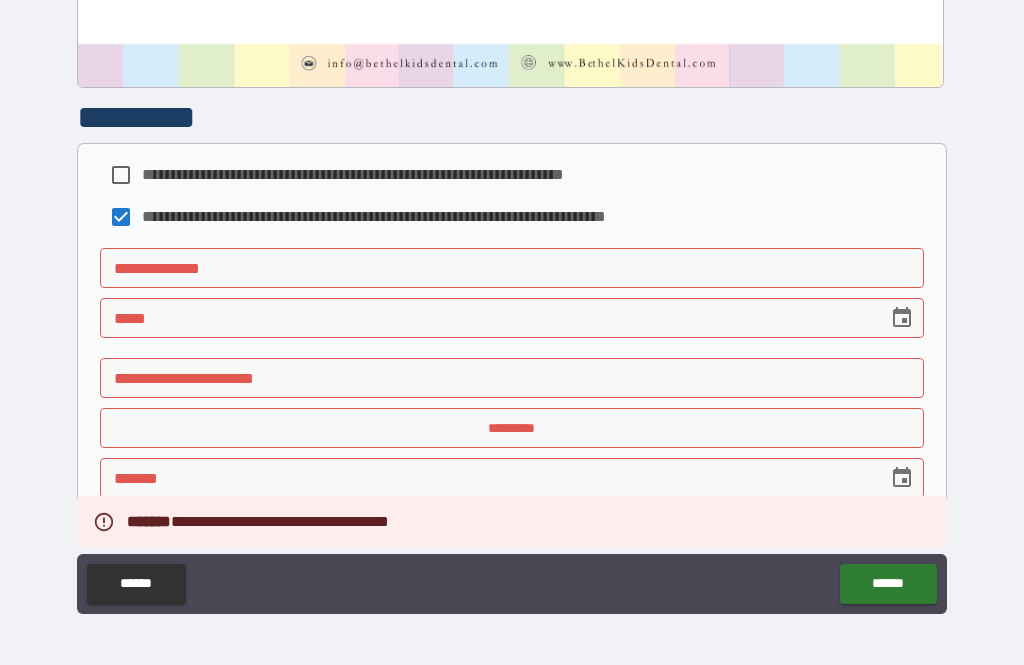 click on "**********" at bounding box center [512, 268] 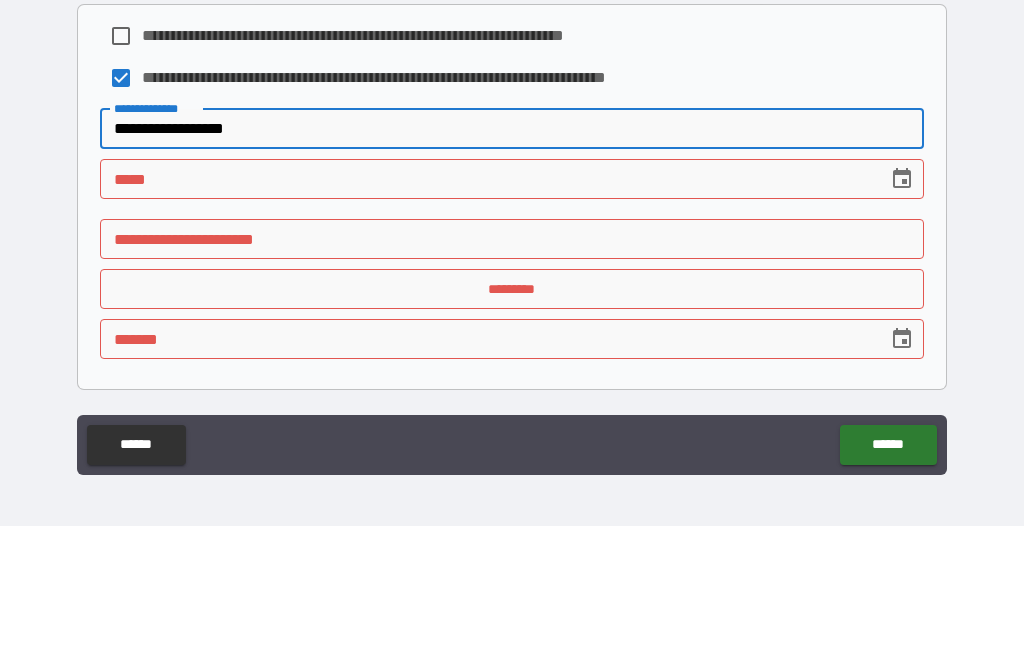 type on "**********" 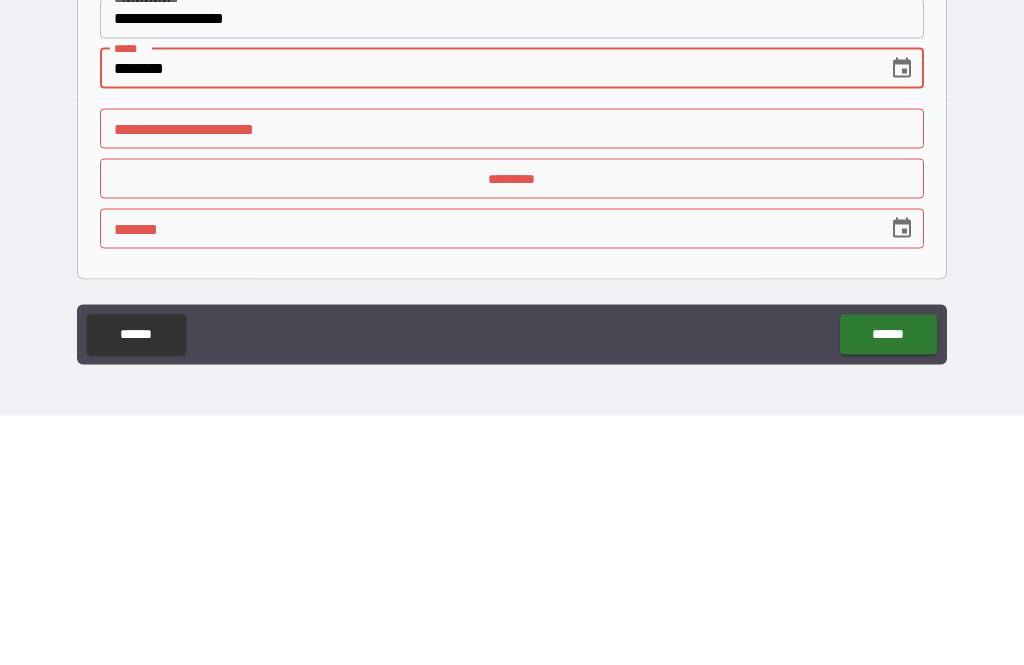 type on "********" 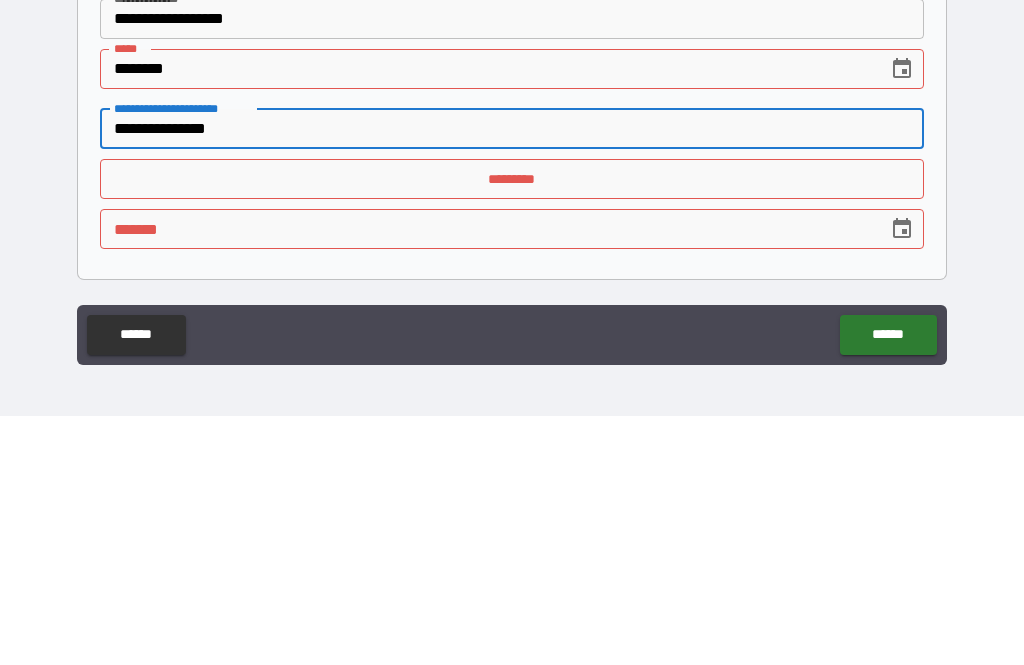 type on "**********" 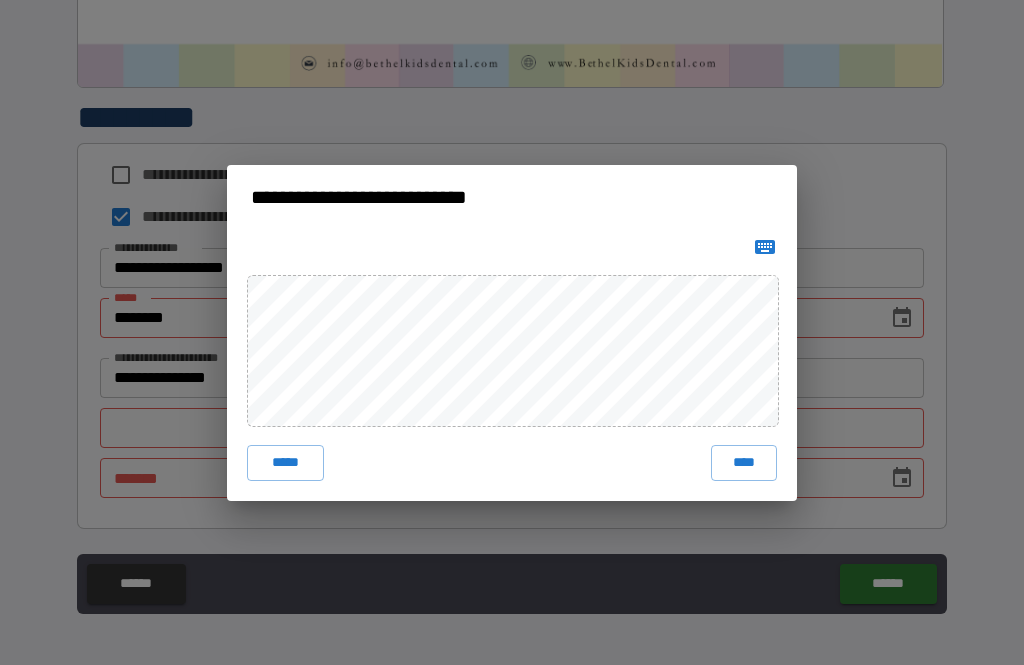 click on "****" at bounding box center (744, 463) 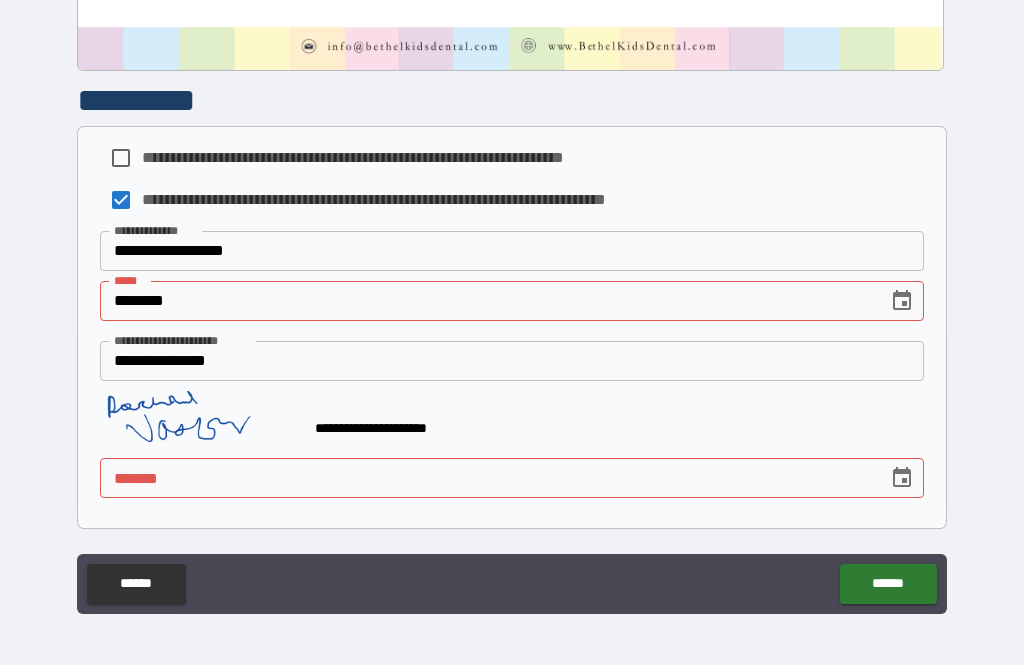 scroll, scrollTop: 1069, scrollLeft: 0, axis: vertical 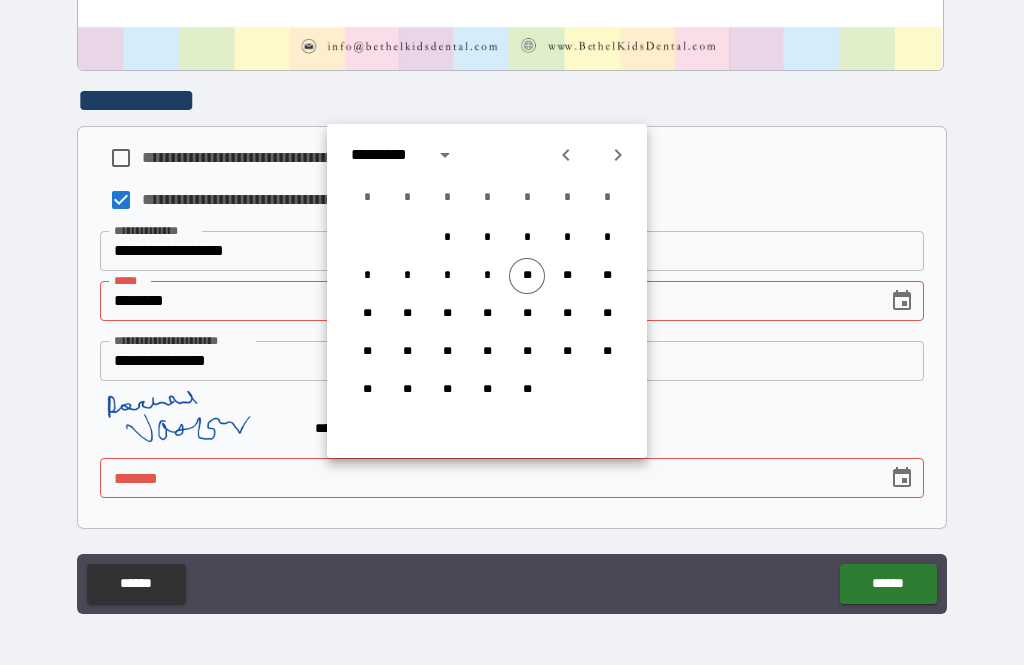click on "**" at bounding box center [527, 276] 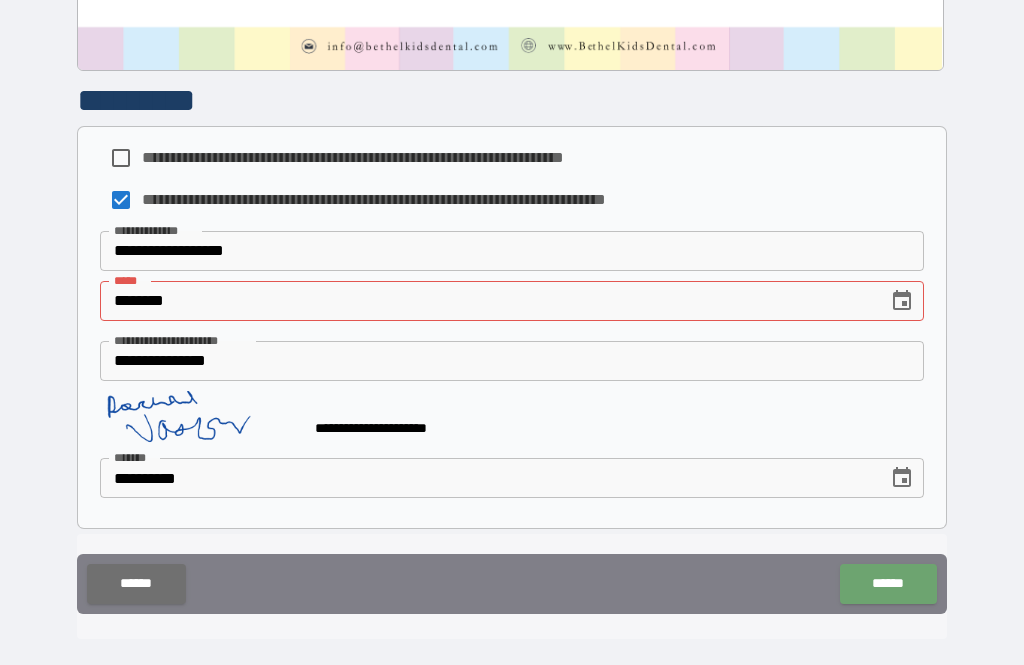 click on "******" at bounding box center (888, 584) 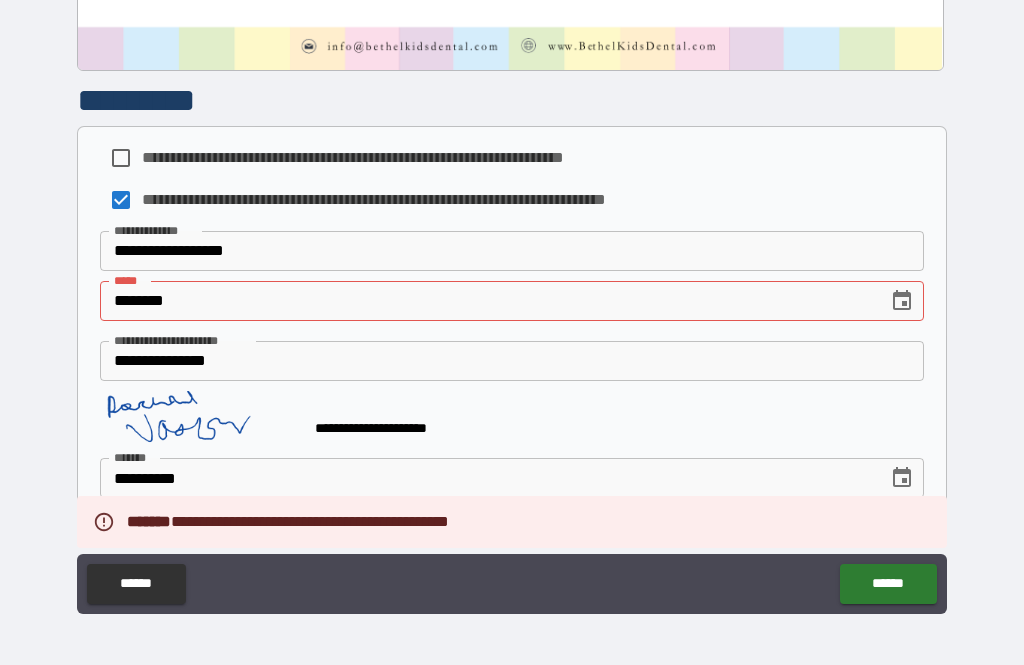 click 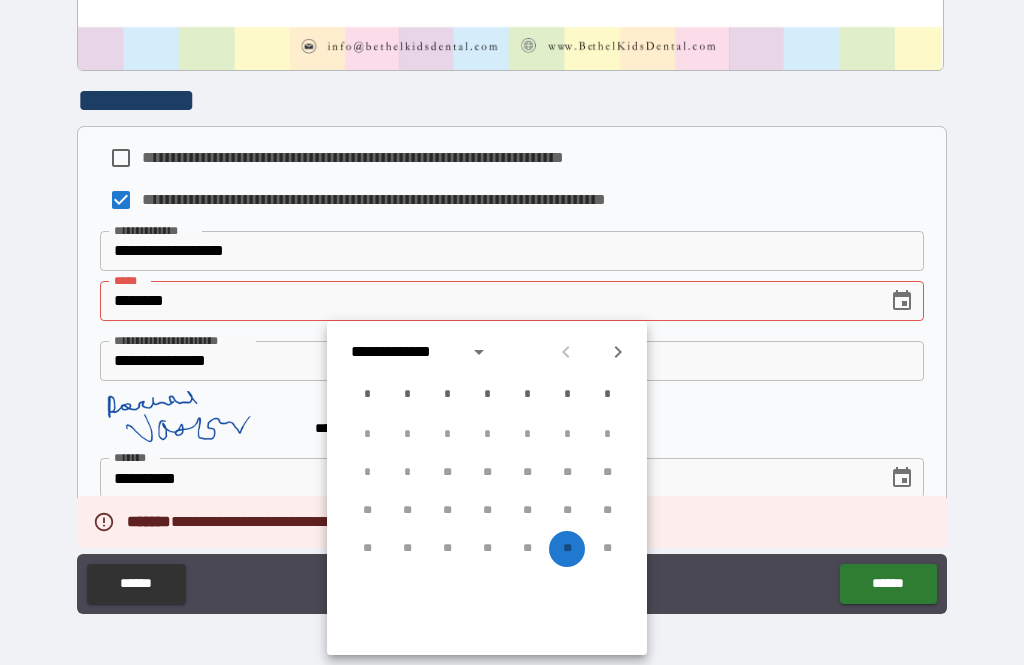 click on "** ** ** ** ** ** **" at bounding box center [487, 549] 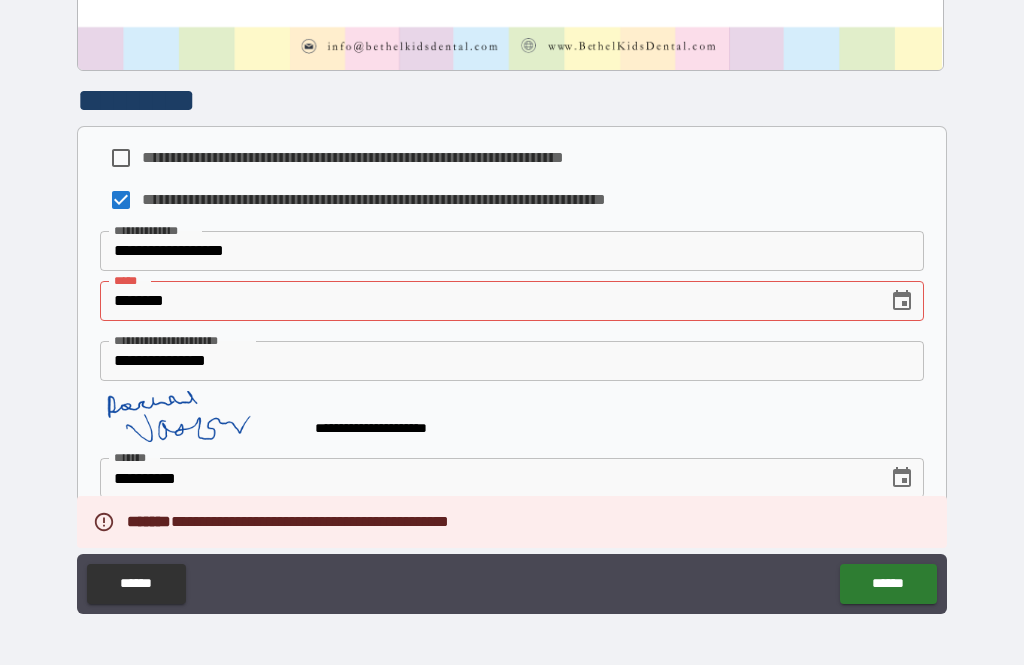 click on "********" at bounding box center [487, 301] 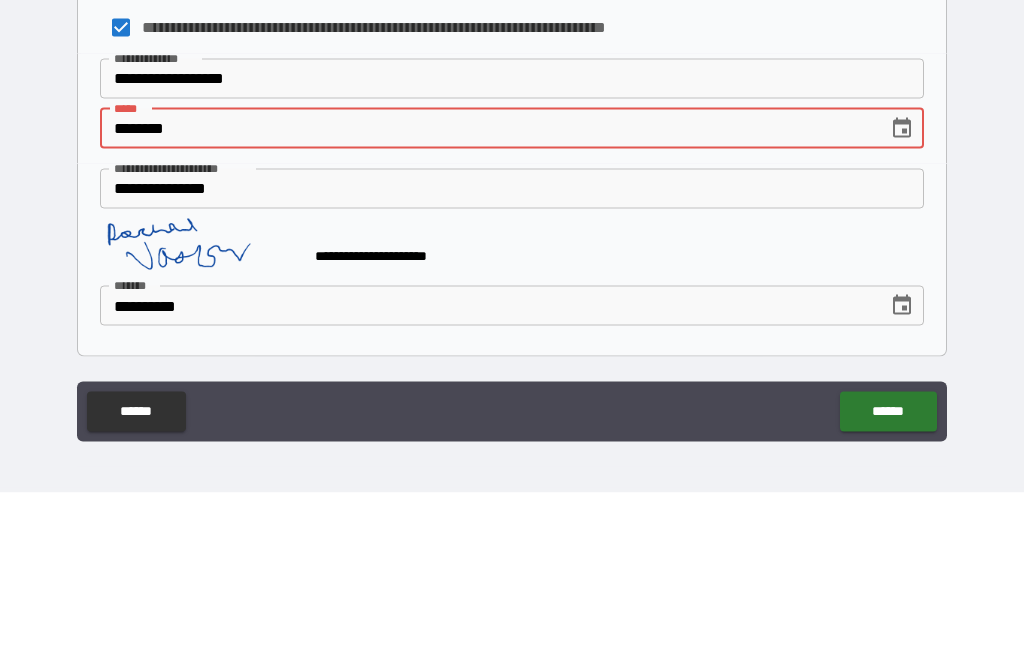 click on "********" at bounding box center (487, 301) 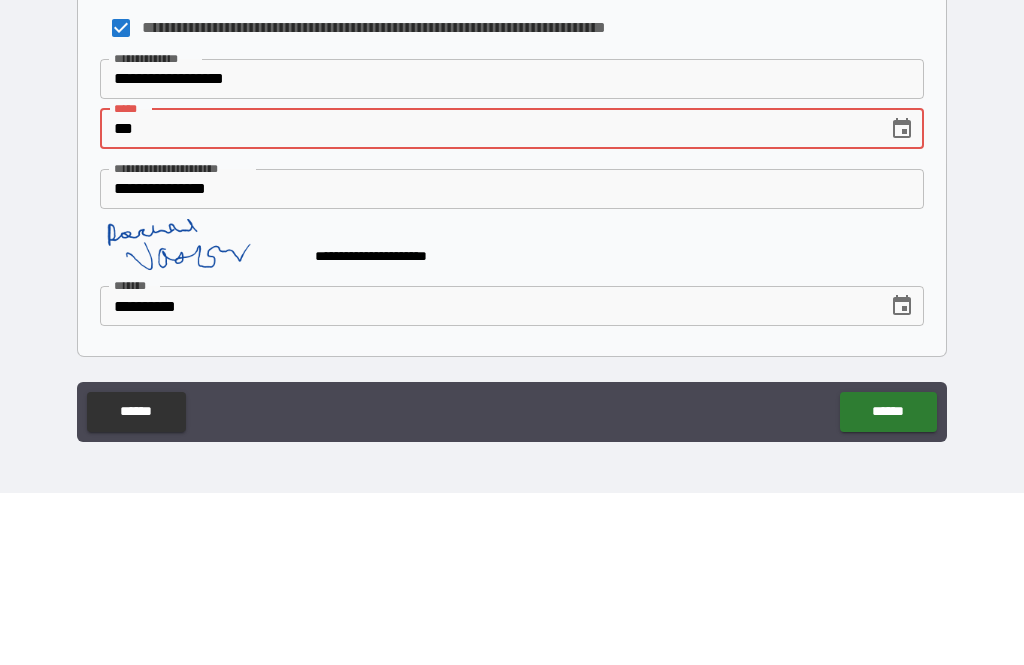 type on "*" 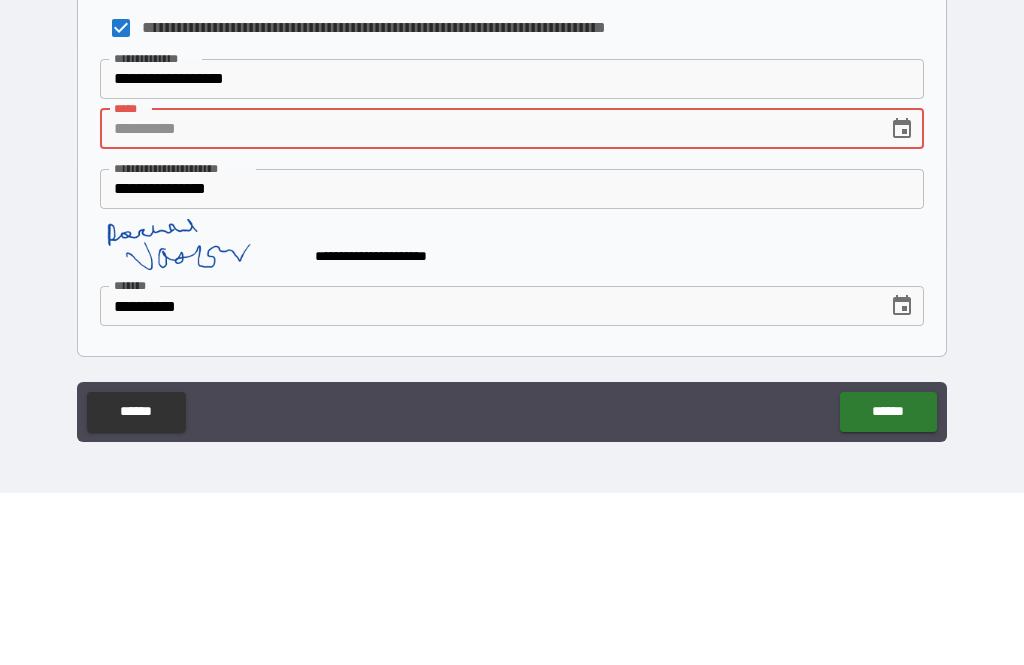 click 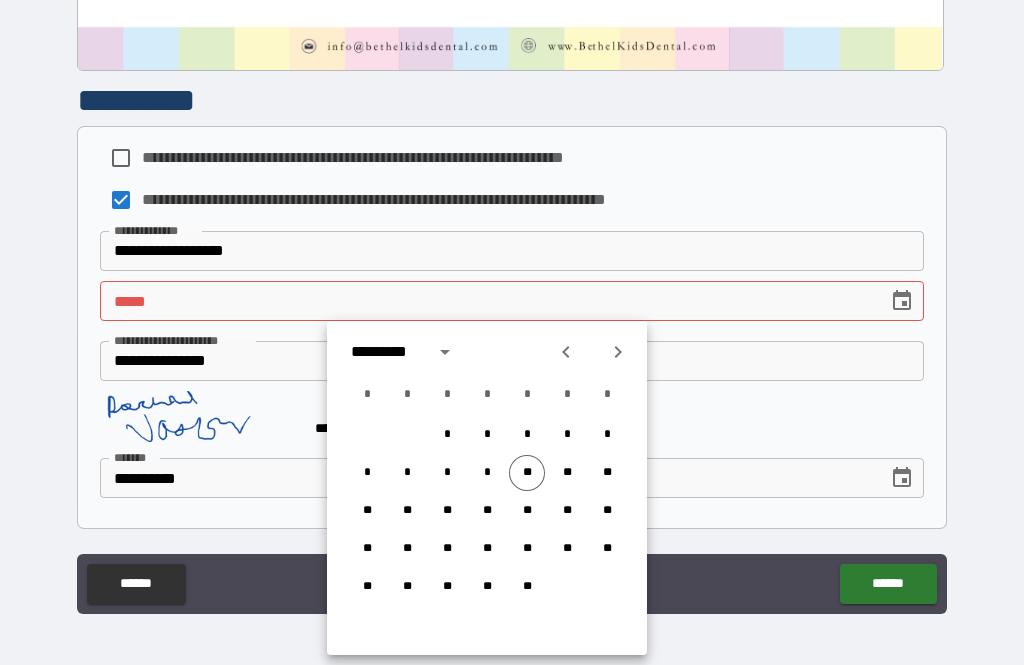 click 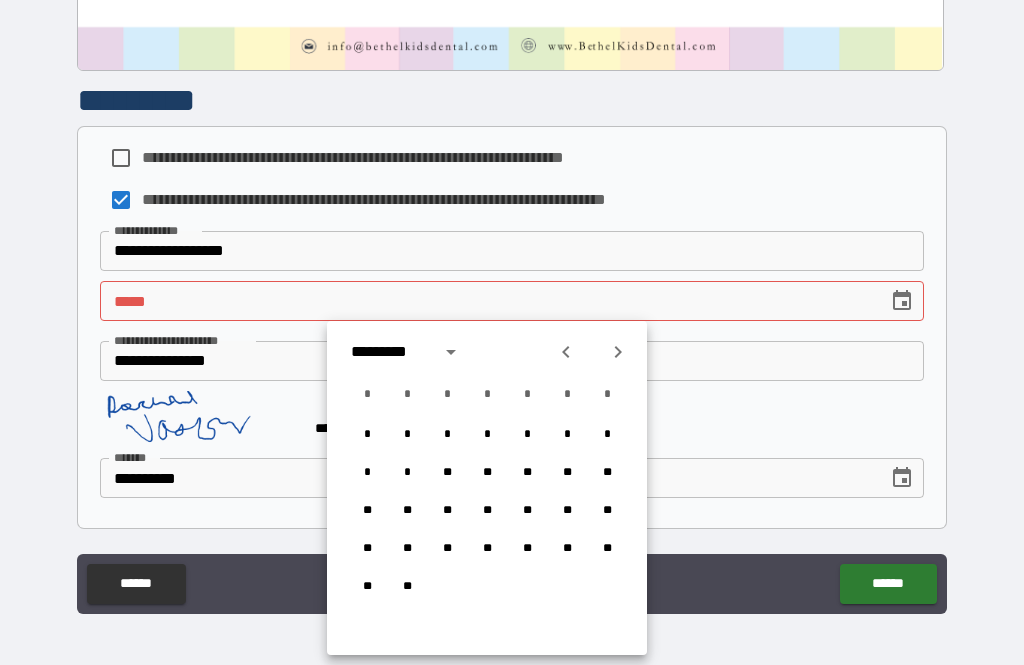 click on "*********" at bounding box center [389, 352] 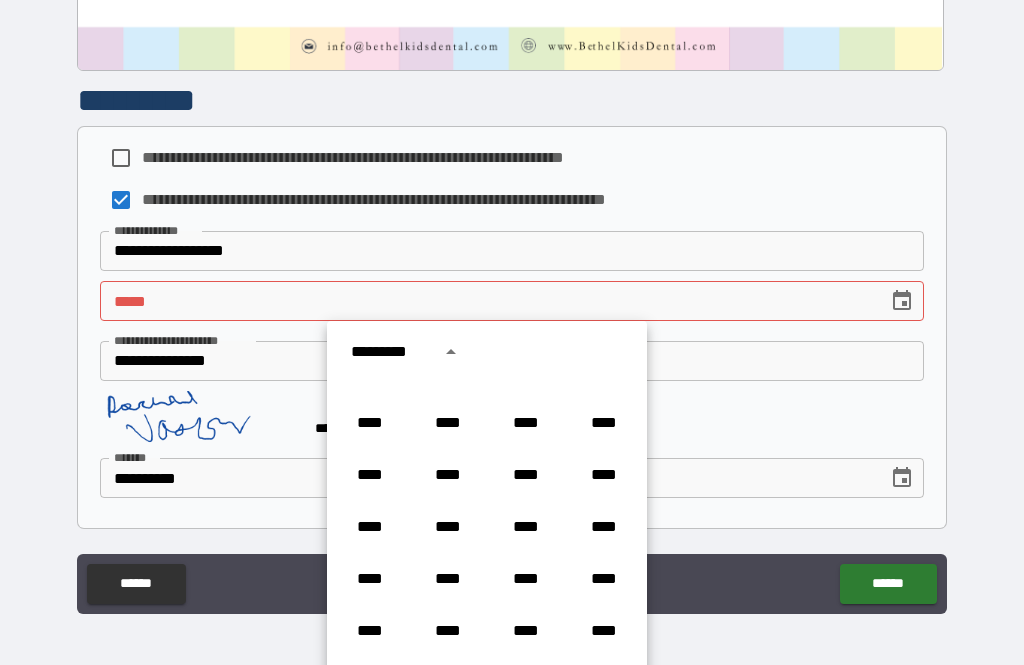 scroll, scrollTop: 1325, scrollLeft: 0, axis: vertical 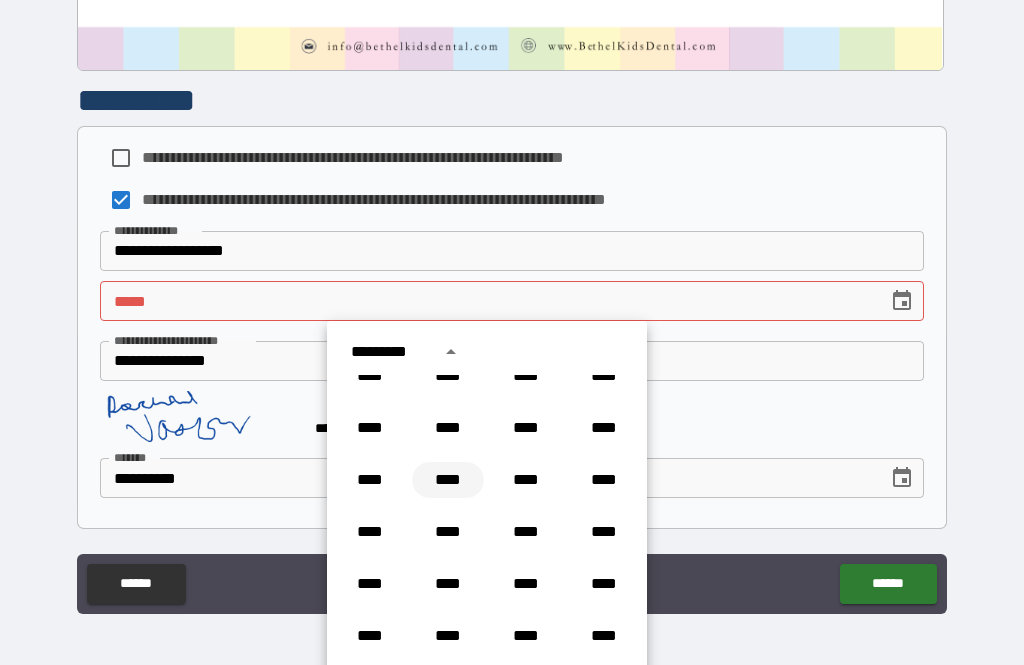 click on "****" at bounding box center (448, 480) 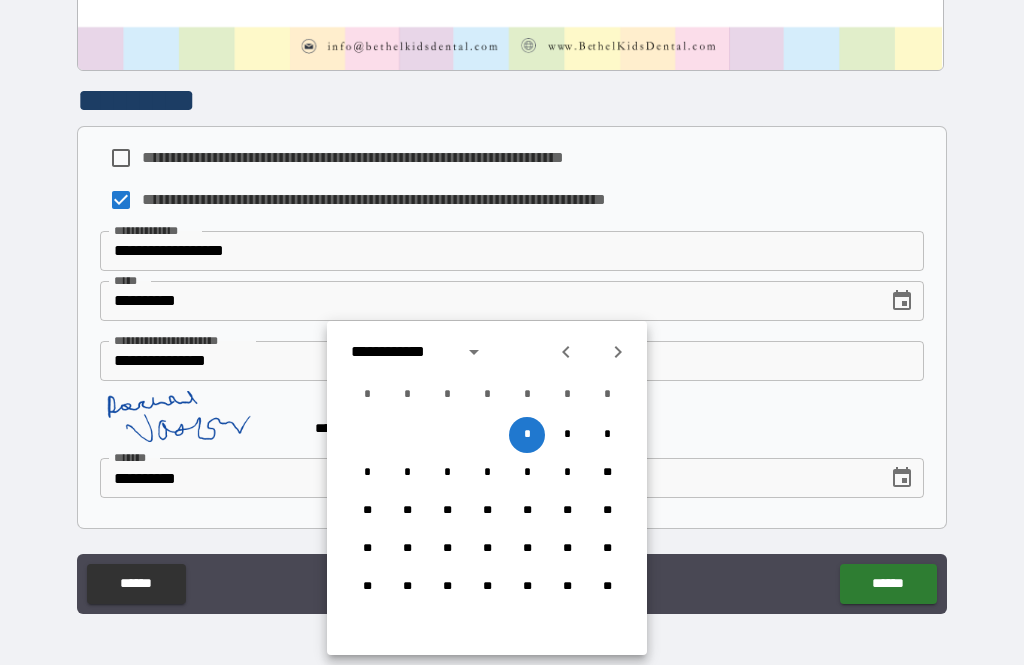 click on "**********" at bounding box center [487, 352] 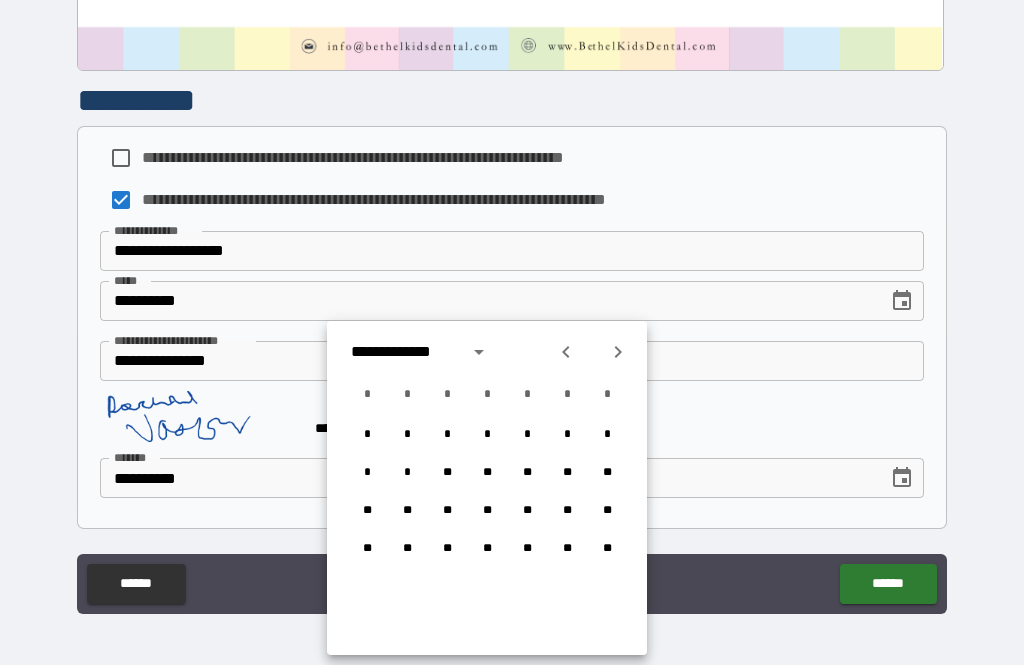 click 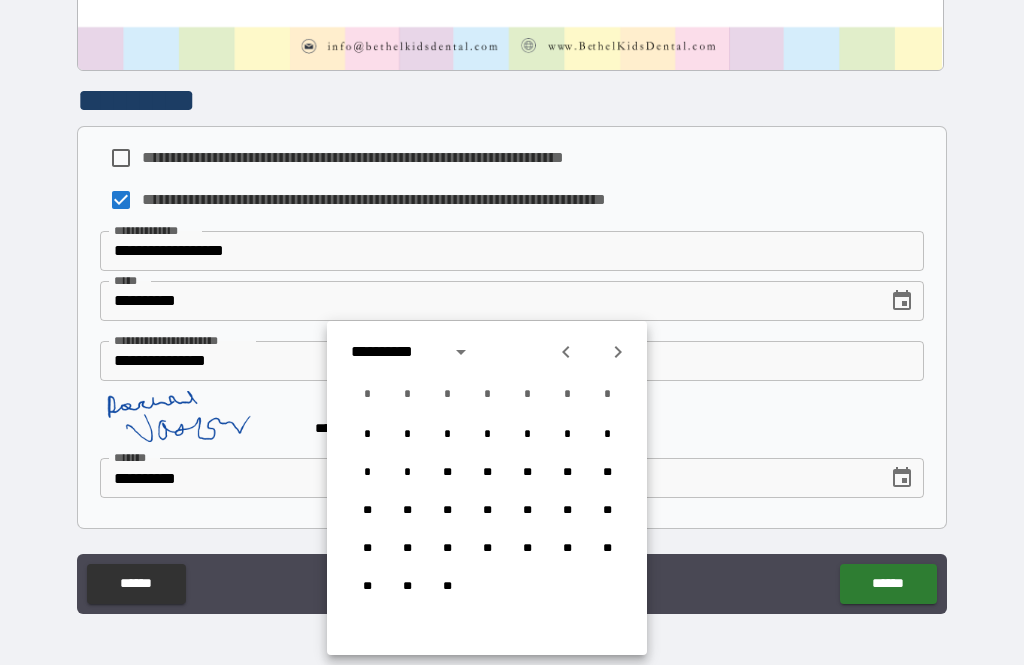 click 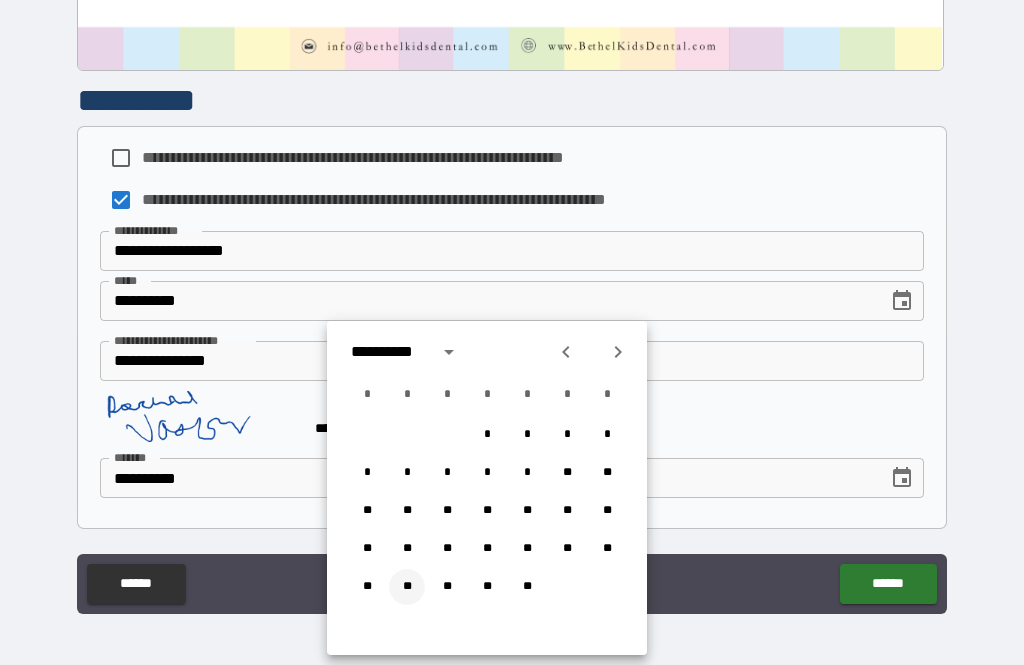 click on "**" at bounding box center [407, 587] 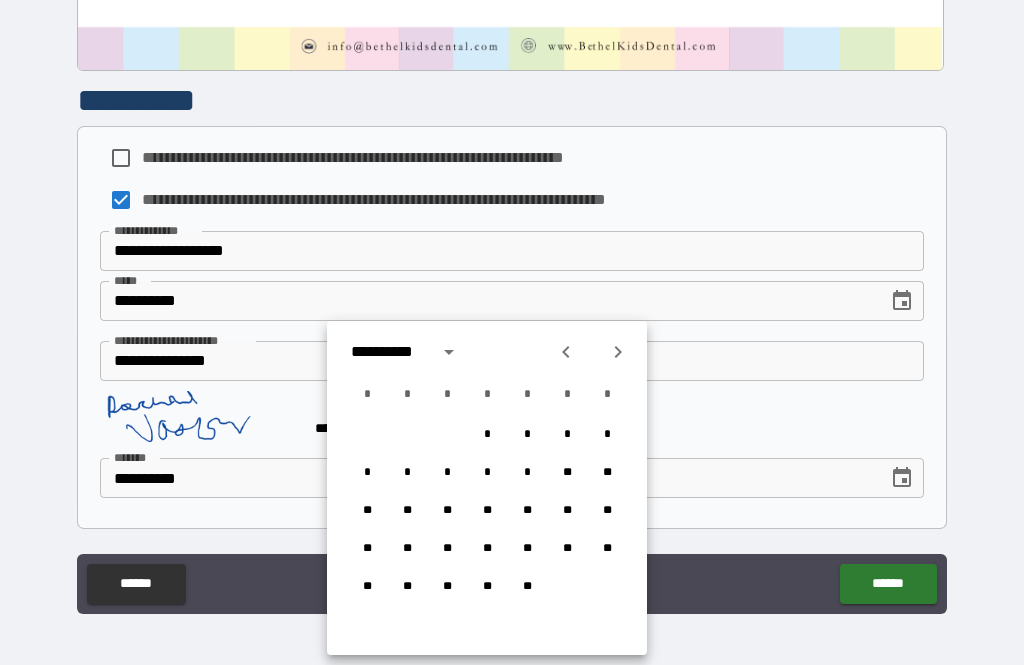 type on "**********" 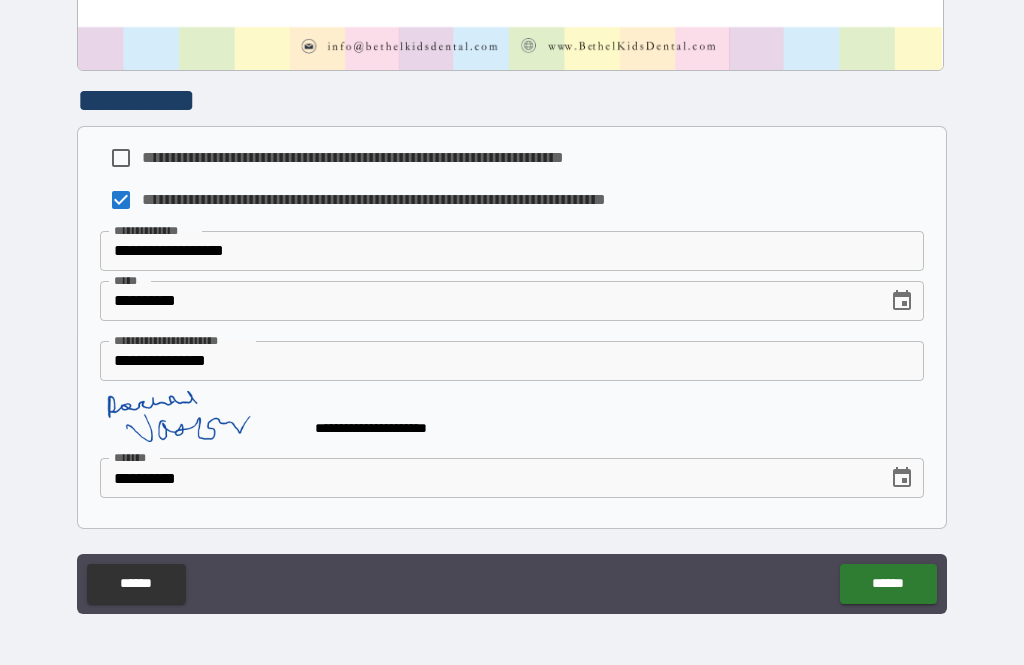 click on "******" at bounding box center (888, 584) 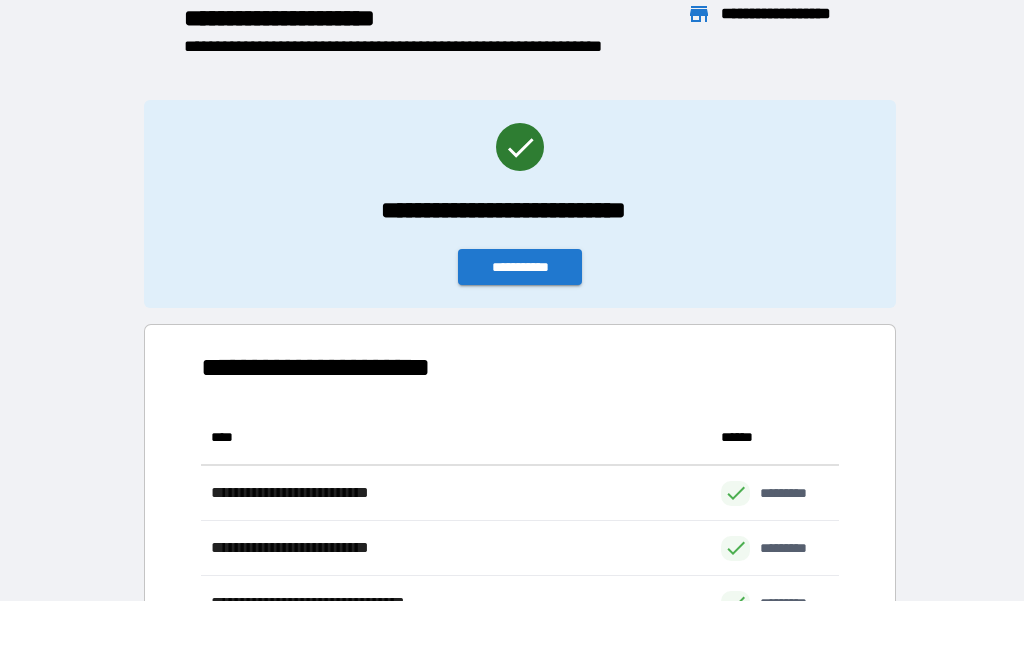 scroll, scrollTop: 1, scrollLeft: 1, axis: both 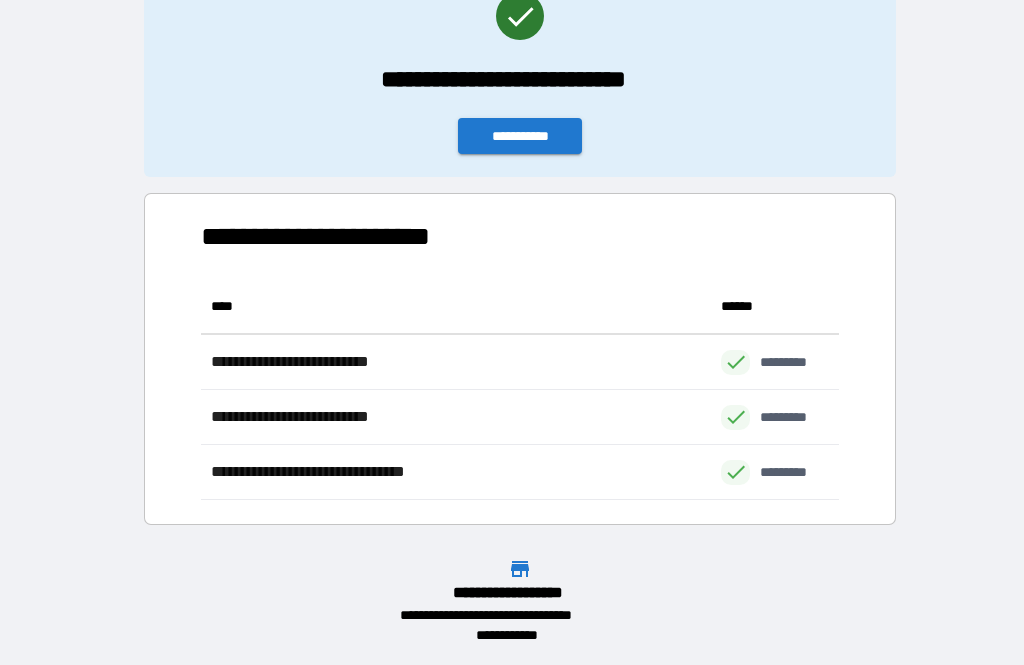 click on "**********" at bounding box center [520, 136] 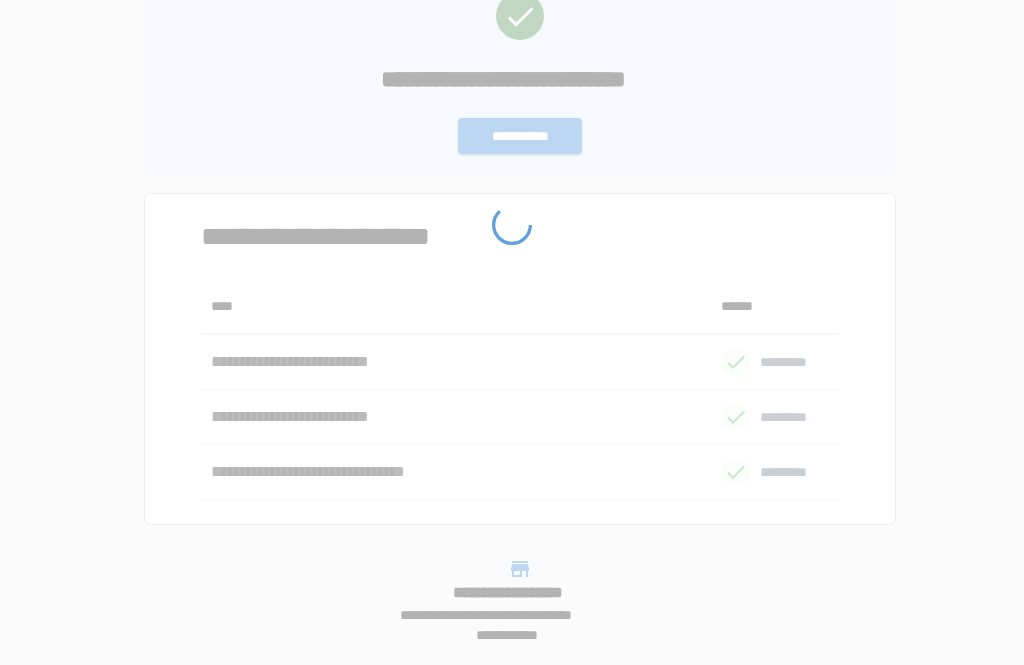 scroll, scrollTop: 0, scrollLeft: 0, axis: both 